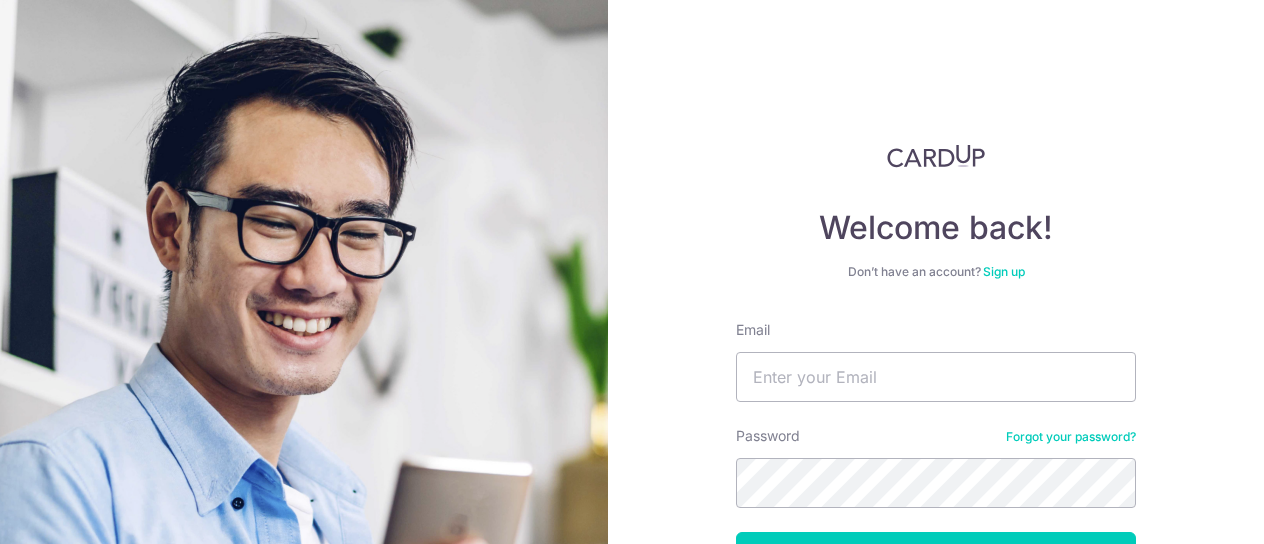 scroll, scrollTop: 0, scrollLeft: 0, axis: both 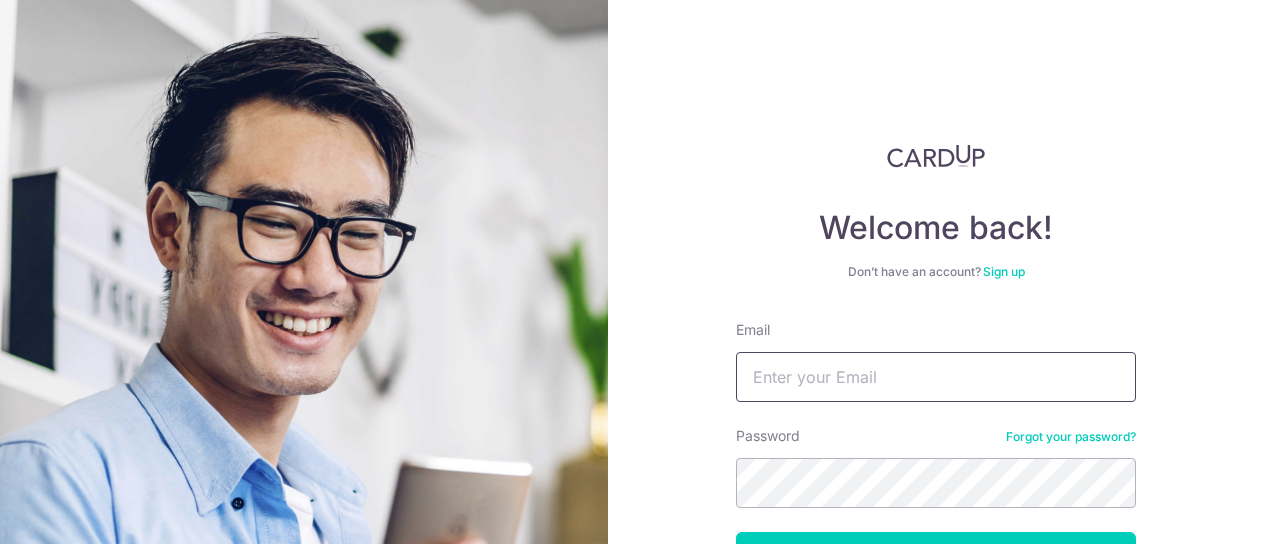 click on "Email" at bounding box center [936, 377] 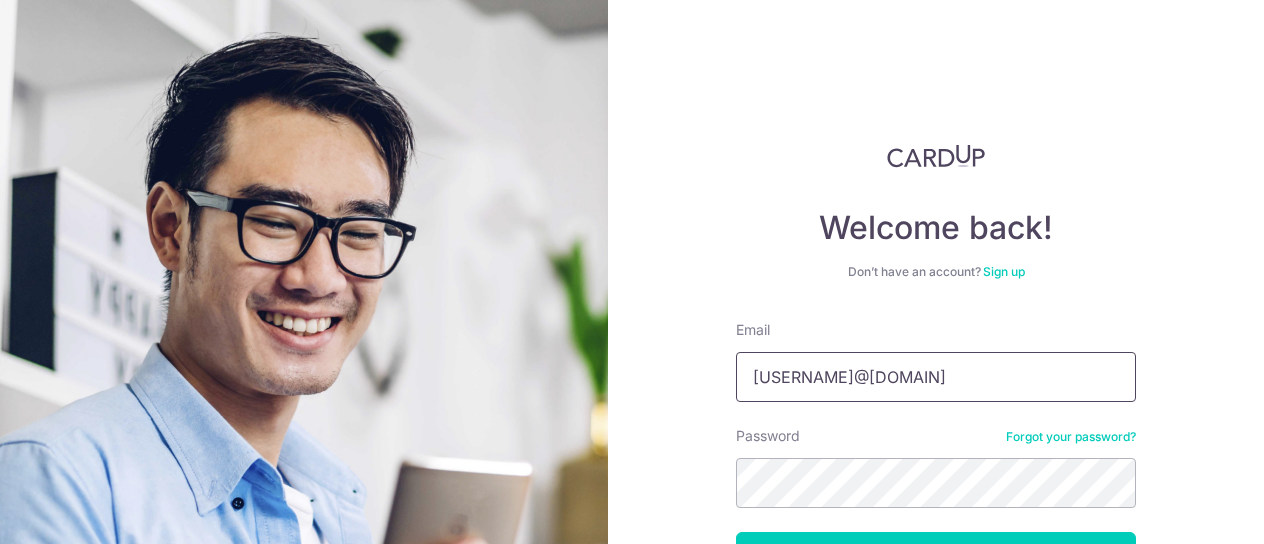 type on "[USERNAME]@[DOMAIN]" 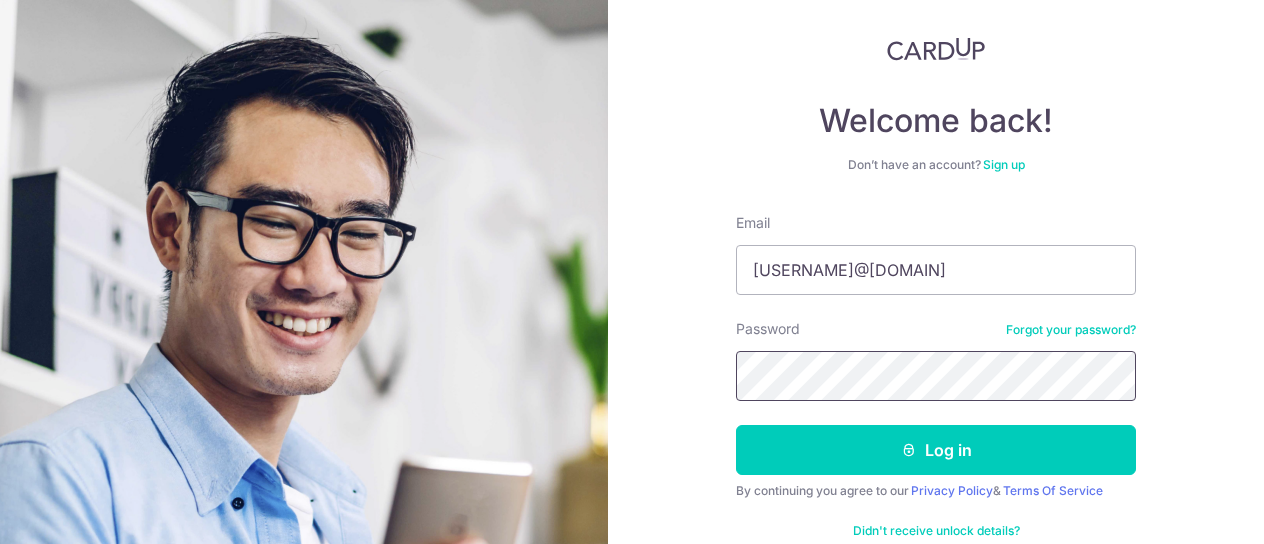 scroll, scrollTop: 149, scrollLeft: 0, axis: vertical 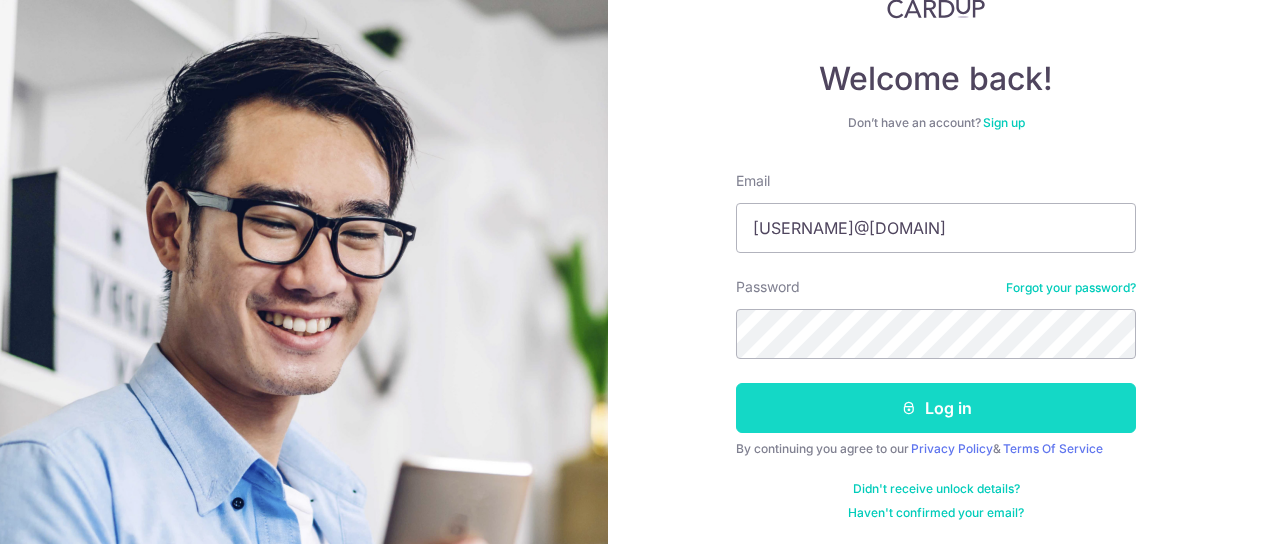 click on "Log in" at bounding box center (936, 408) 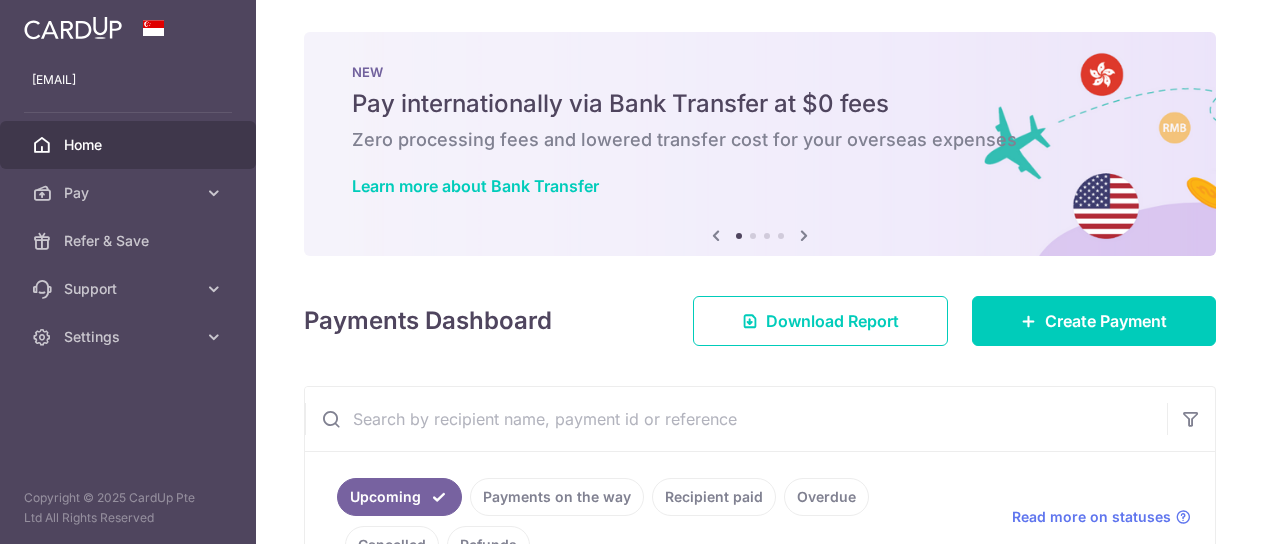 scroll, scrollTop: 0, scrollLeft: 0, axis: both 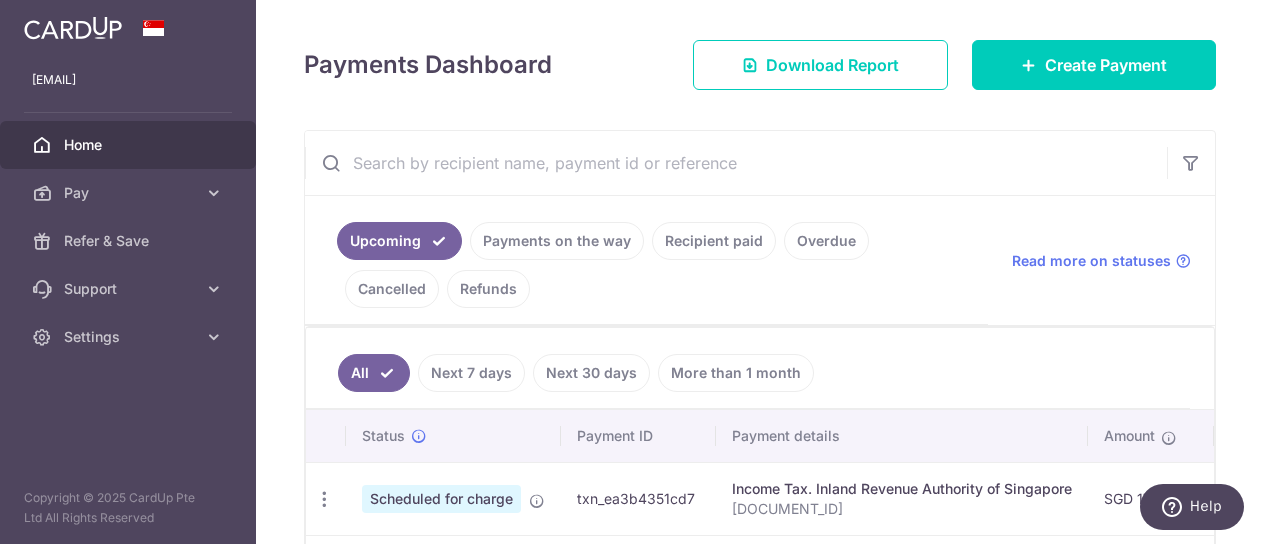 click on "Cancelled" at bounding box center [392, 289] 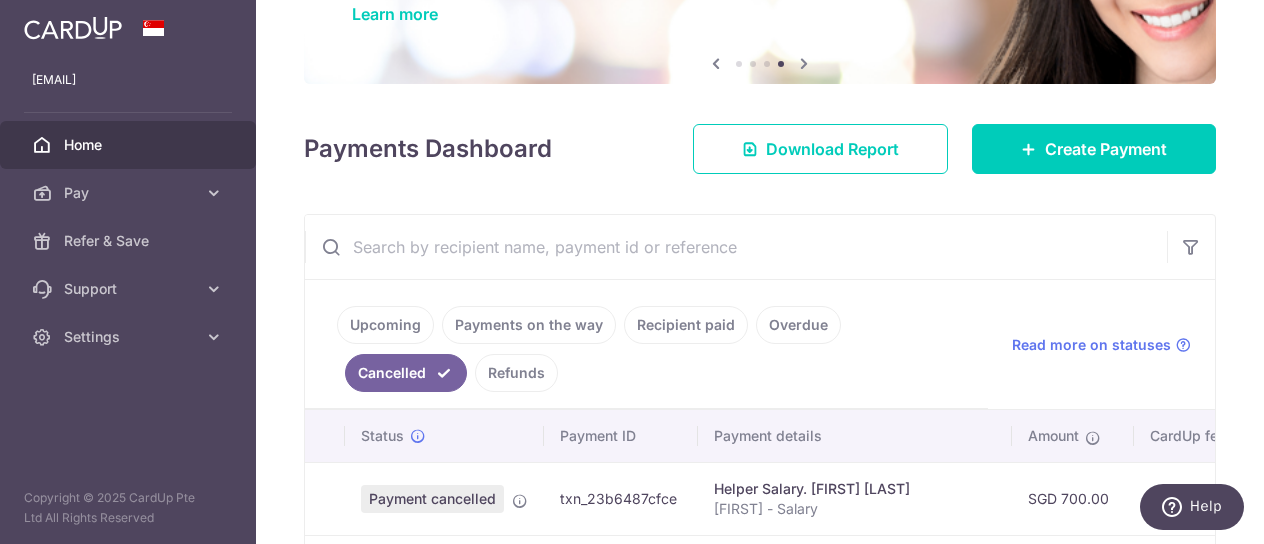 scroll, scrollTop: 0, scrollLeft: 0, axis: both 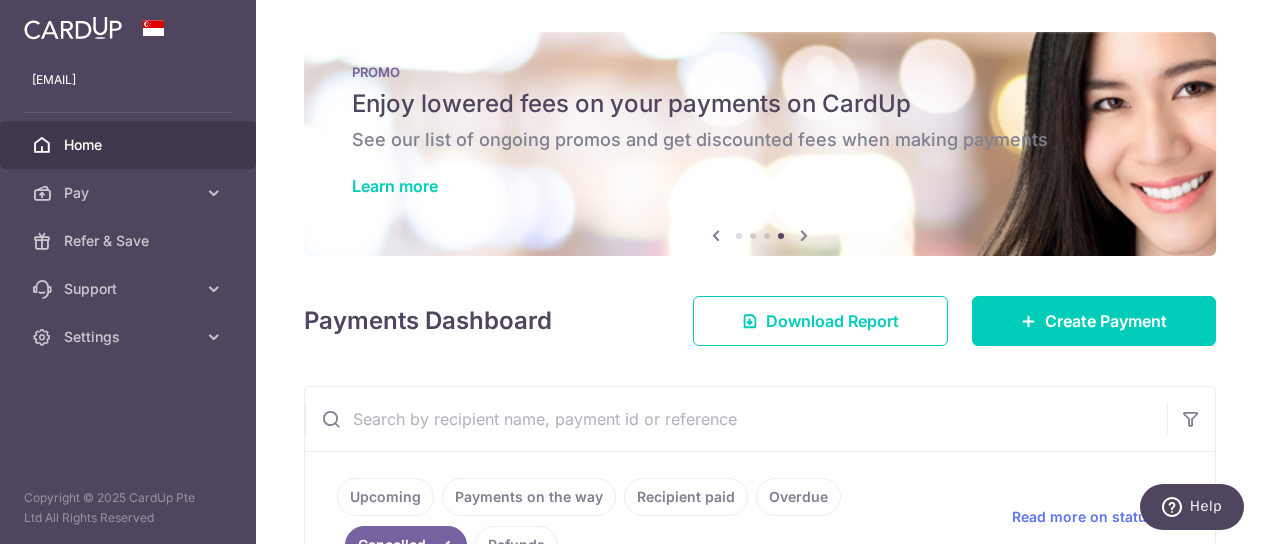 click on "Home" at bounding box center (130, 145) 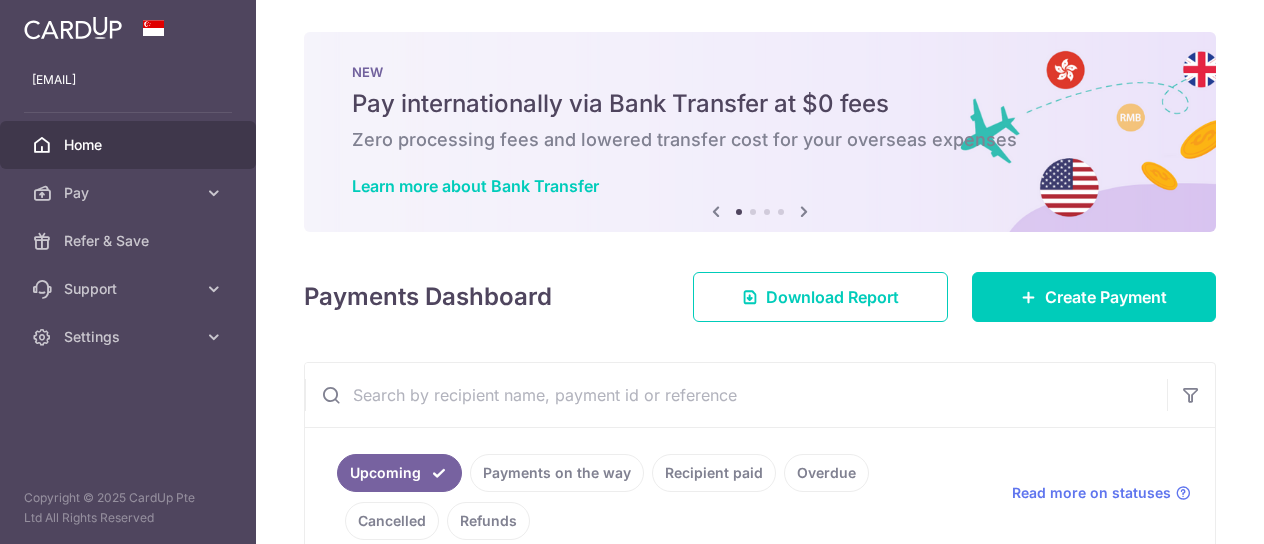 scroll, scrollTop: 0, scrollLeft: 0, axis: both 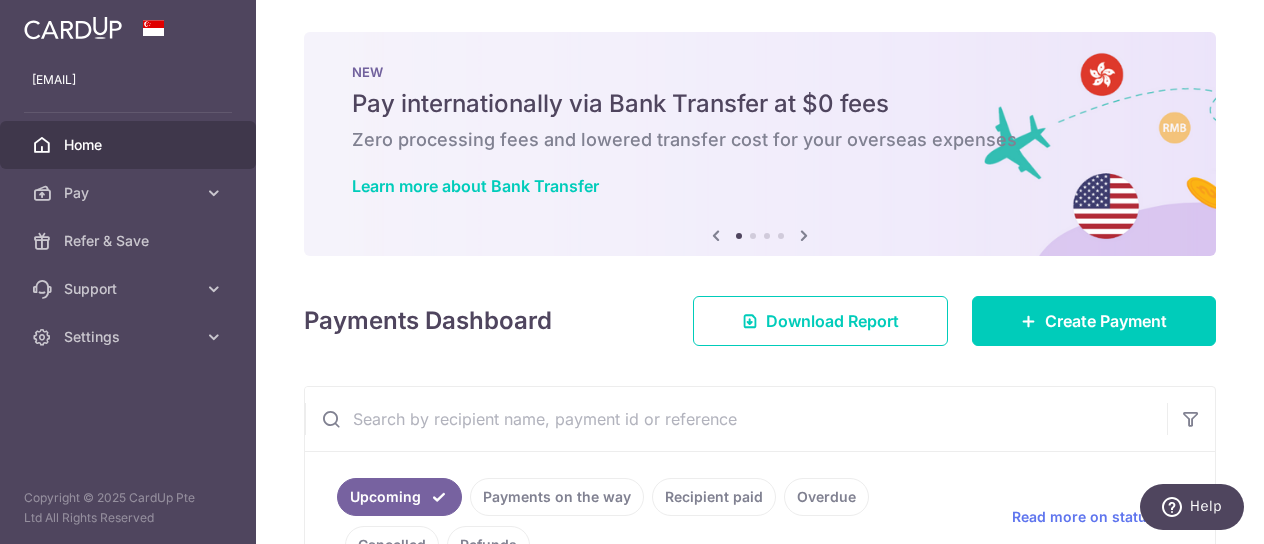 click on "NEW
Pay internationally via Bank Transfer at $0 fees
Zero processing fees and lowered transfer cost for your overseas expenses
Learn more about Bank Transfer" at bounding box center (760, 132) 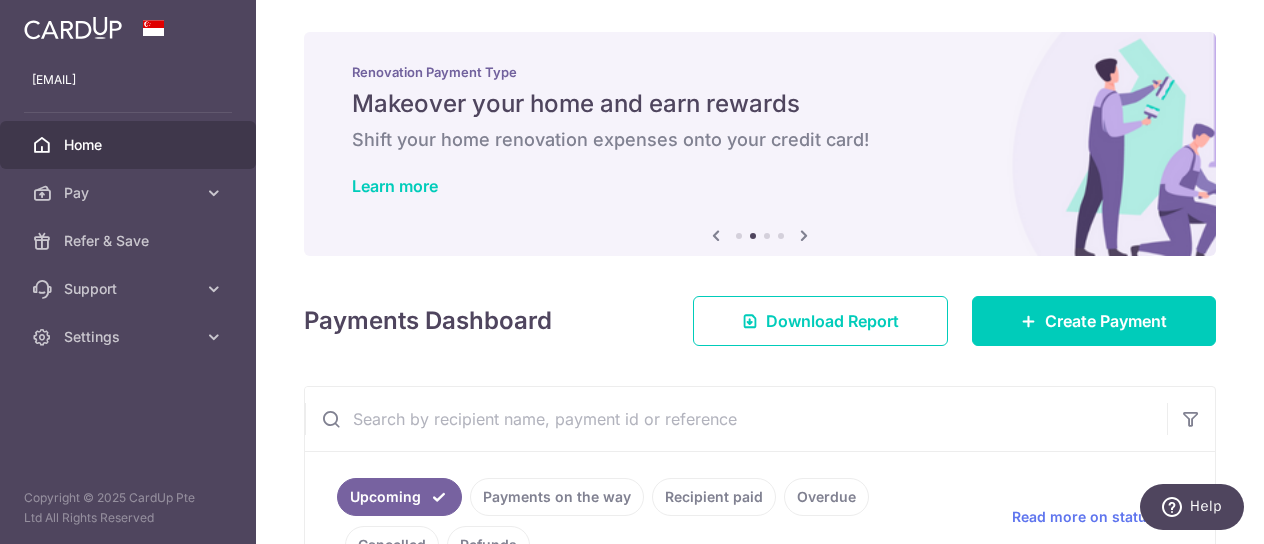 click on "Renovation Payment Type
Makeover your home and earn rewards
Shift your home renovation expenses onto your credit card!
Learn more" at bounding box center (760, 132) 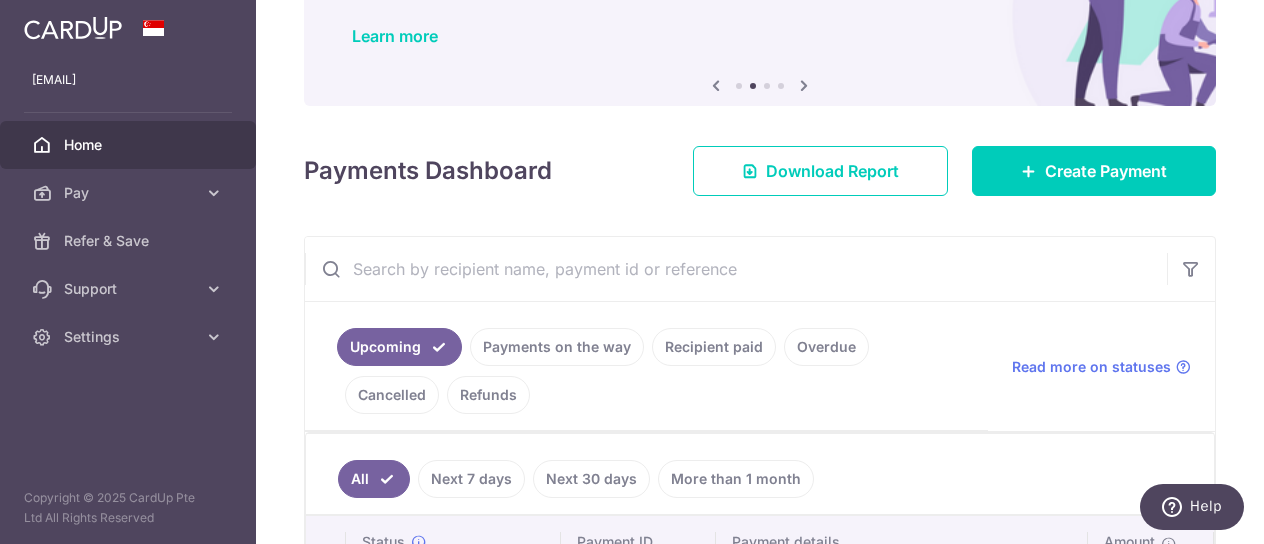 scroll, scrollTop: 0, scrollLeft: 0, axis: both 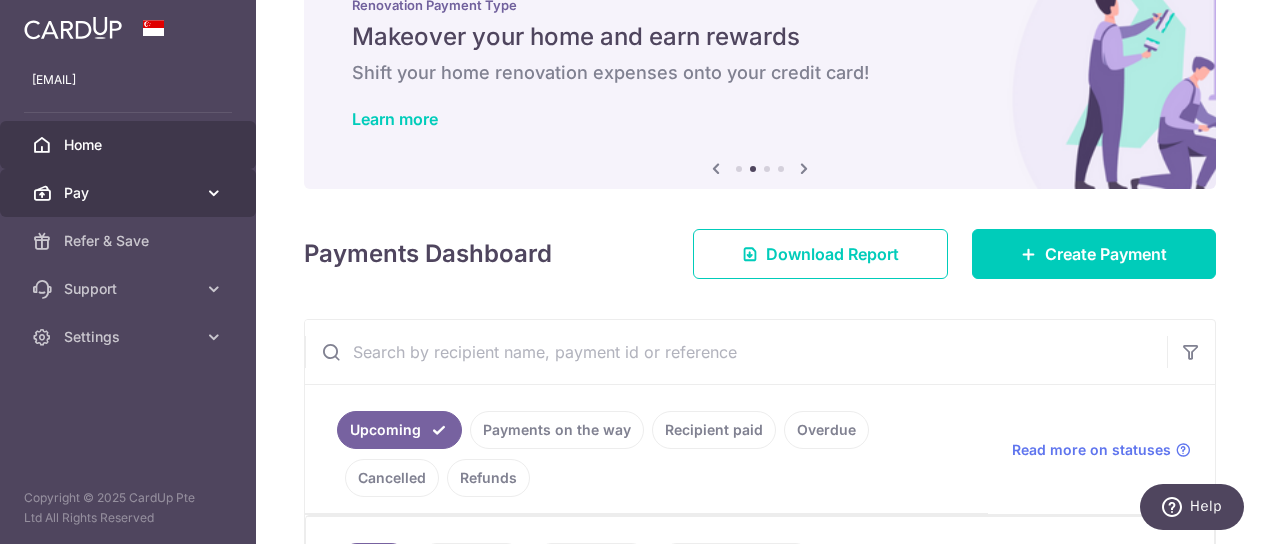 click on "Pay" at bounding box center [130, 193] 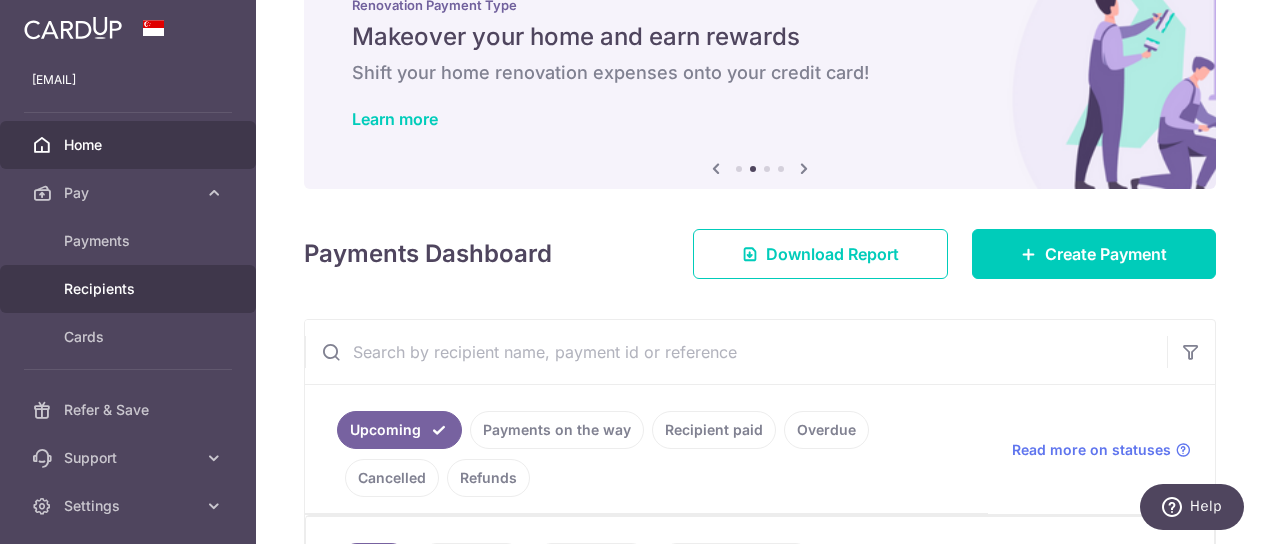 click on "Recipients" at bounding box center (130, 289) 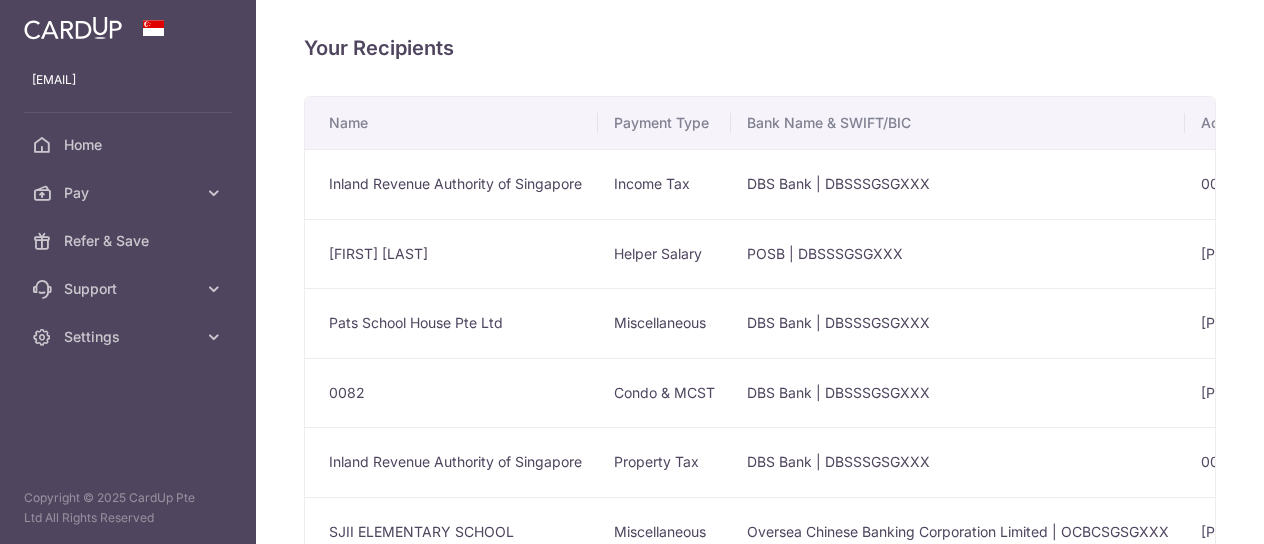 scroll, scrollTop: 0, scrollLeft: 0, axis: both 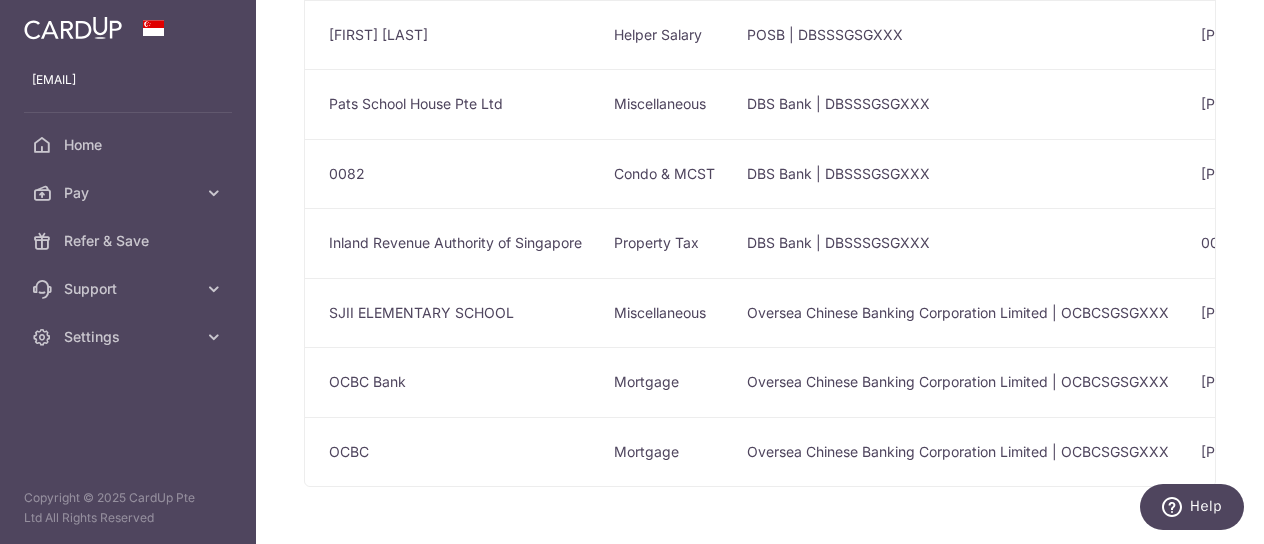 click on "OCBC" at bounding box center (451, 452) 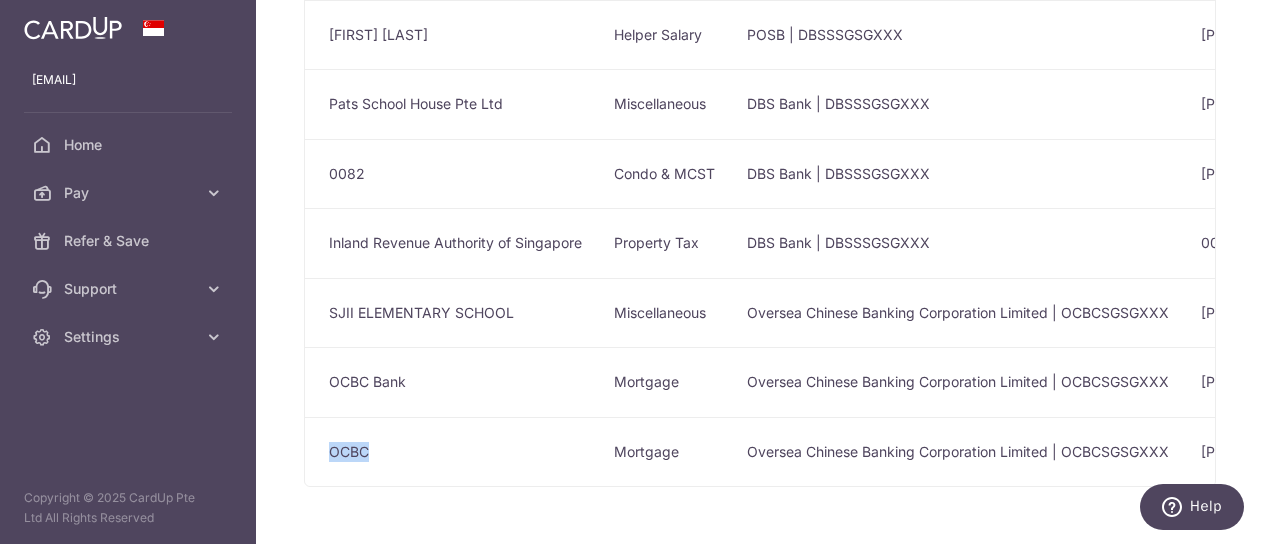 click on "OCBC" at bounding box center [451, 452] 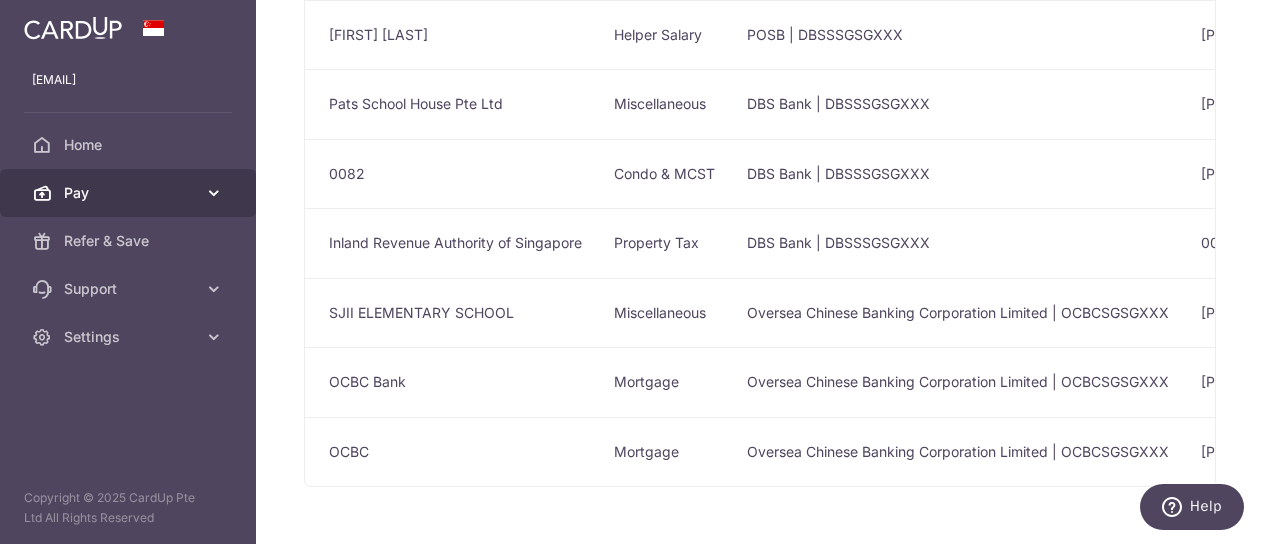 click at bounding box center [214, 193] 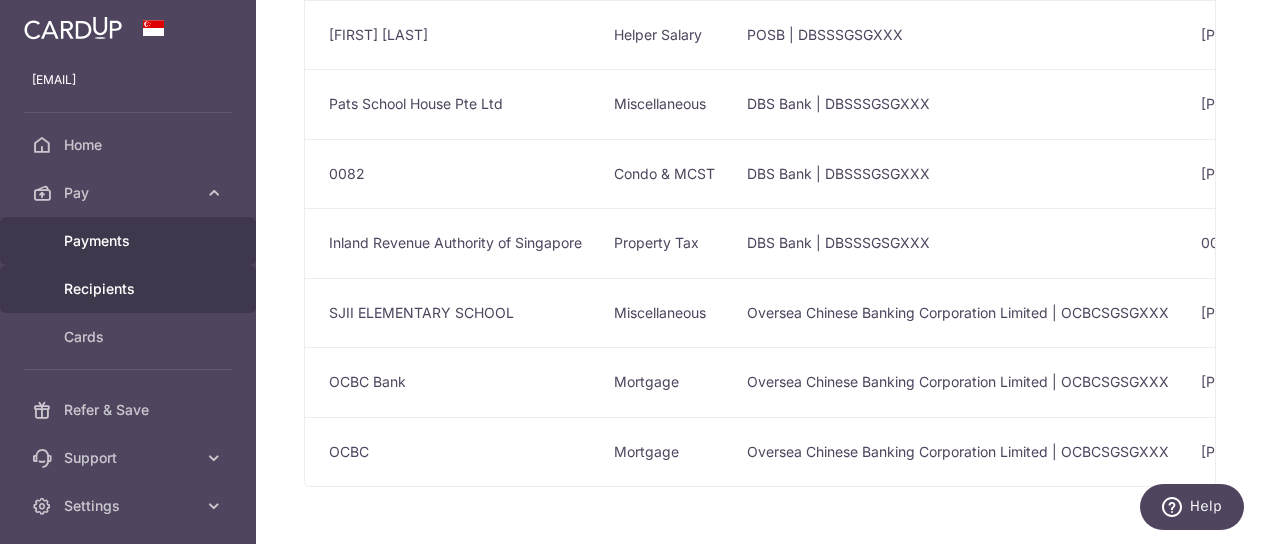 click on "Payments" at bounding box center [130, 241] 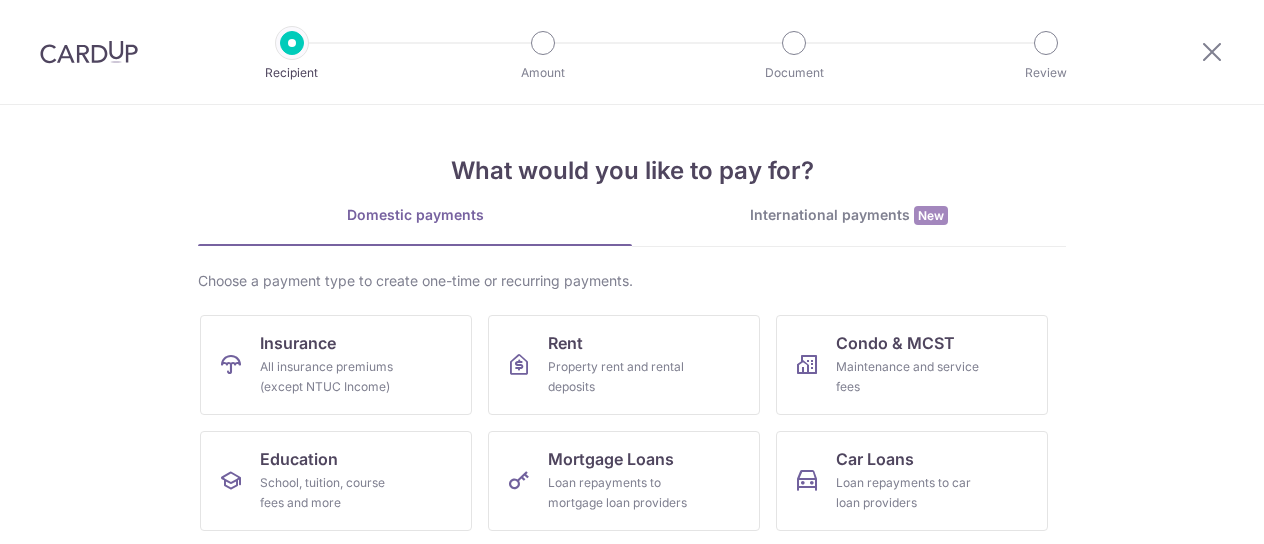 scroll, scrollTop: 0, scrollLeft: 0, axis: both 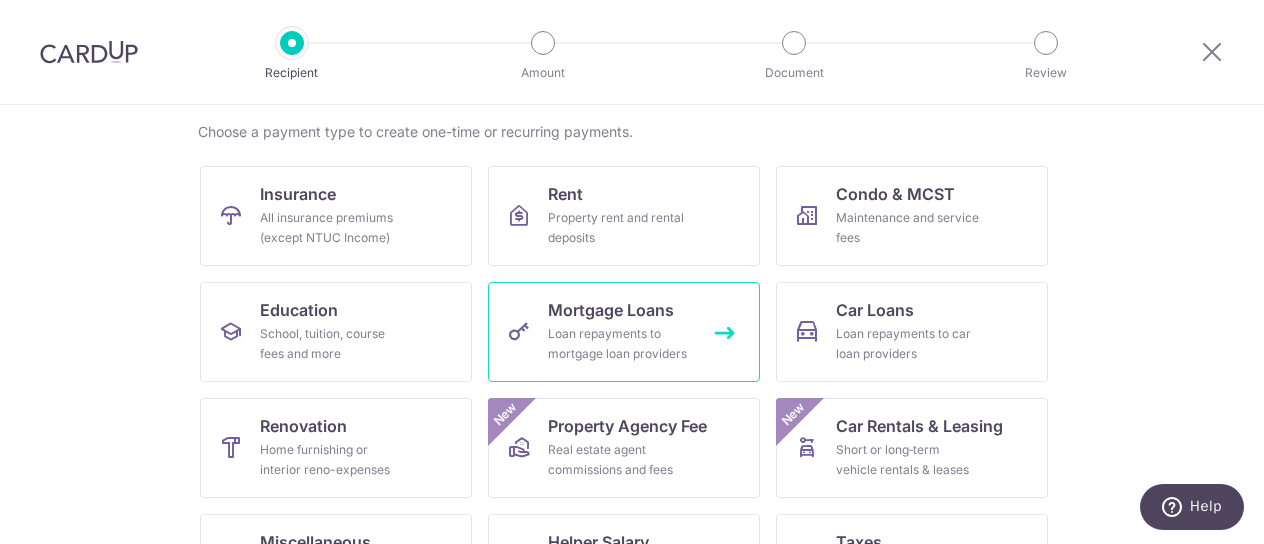 click on "Mortgage Loans" at bounding box center [611, 310] 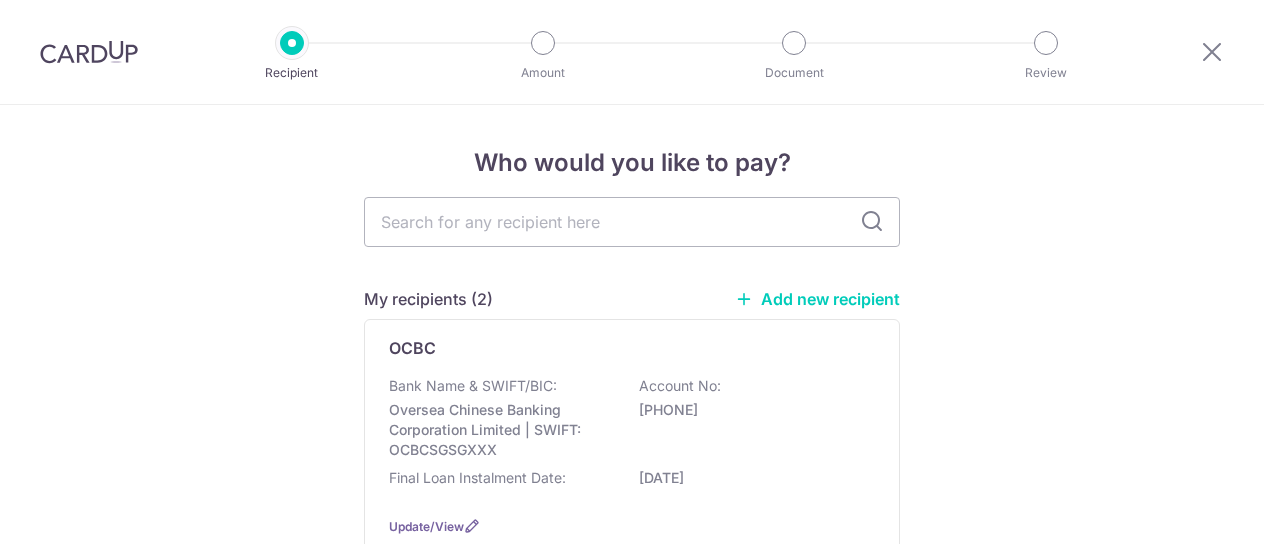 scroll, scrollTop: 0, scrollLeft: 0, axis: both 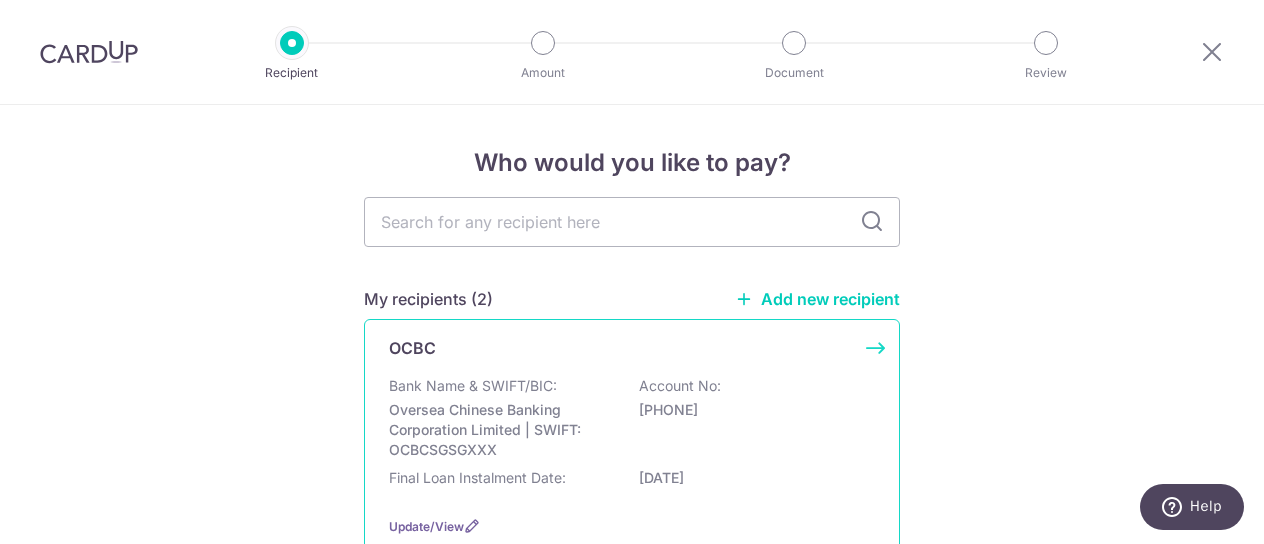 click on "Oversea Chinese Banking Corporation Limited | SWIFT: OCBCSGSGXXX" at bounding box center (501, 430) 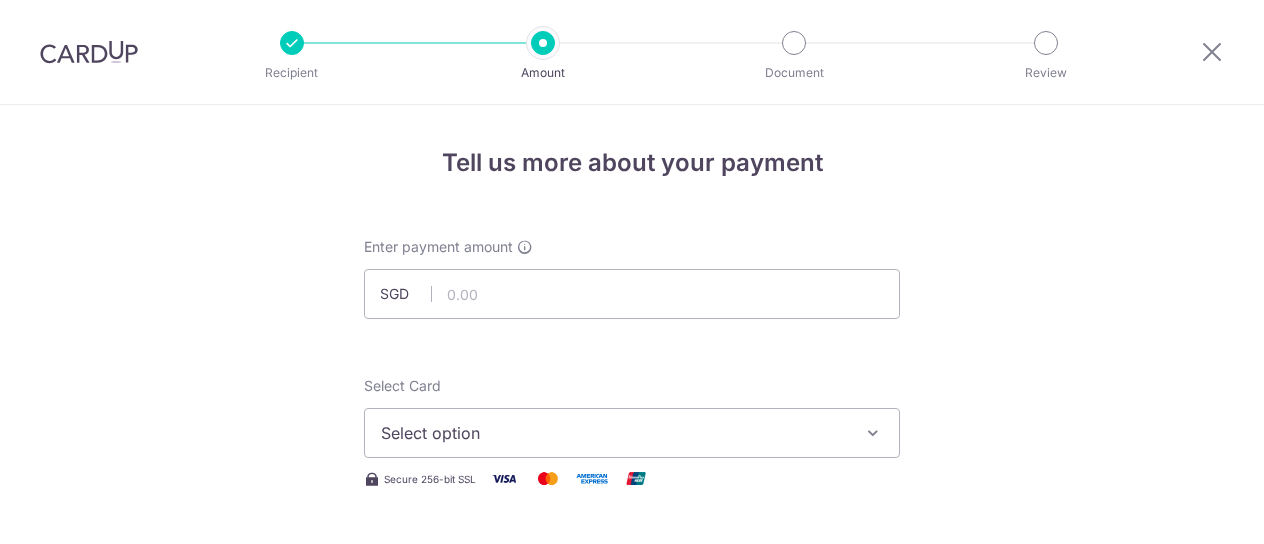 scroll, scrollTop: 0, scrollLeft: 0, axis: both 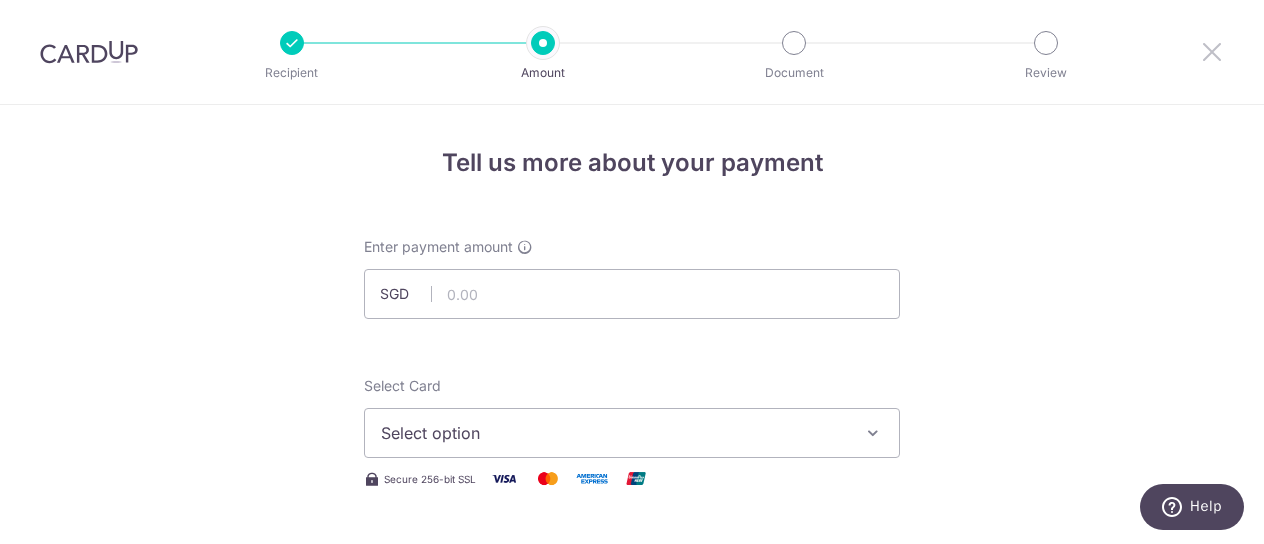 click at bounding box center (1212, 51) 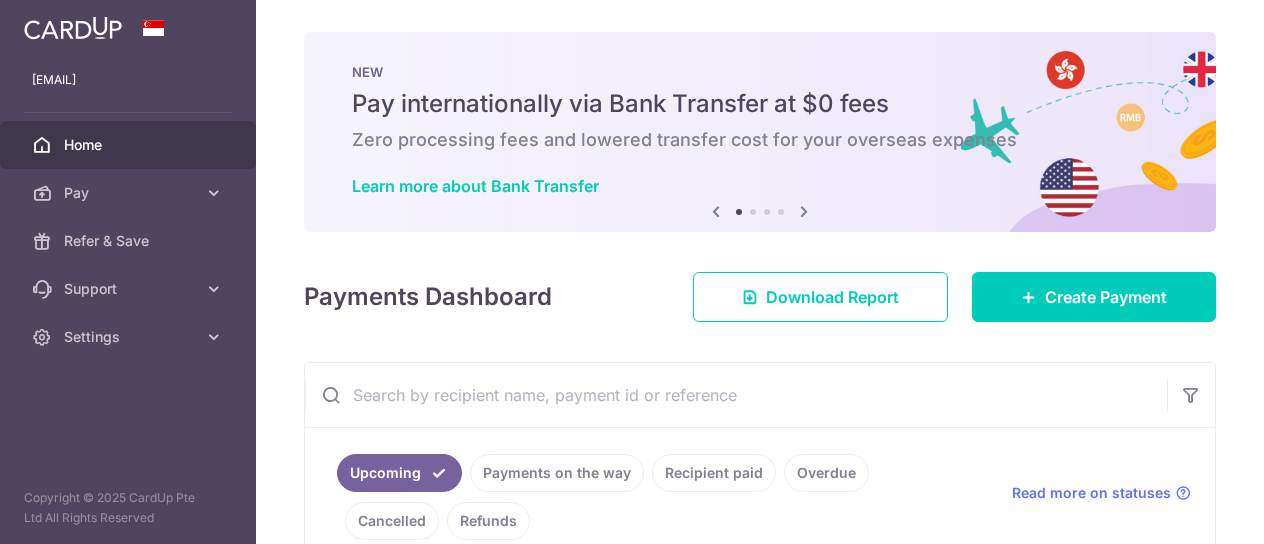 click at bounding box center [804, 211] 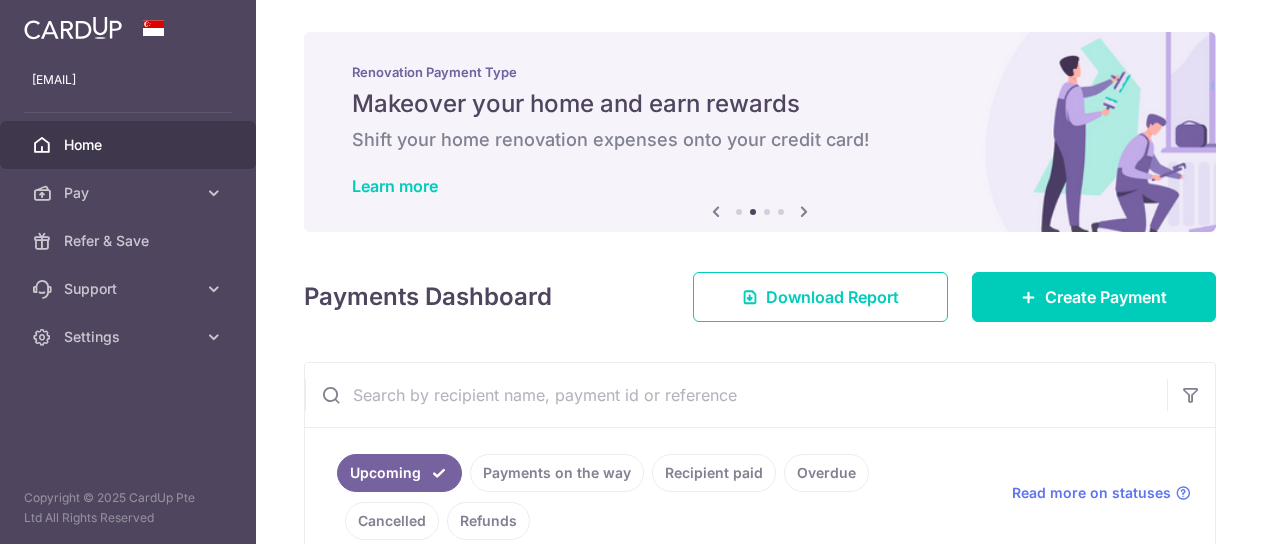 click at bounding box center [804, 211] 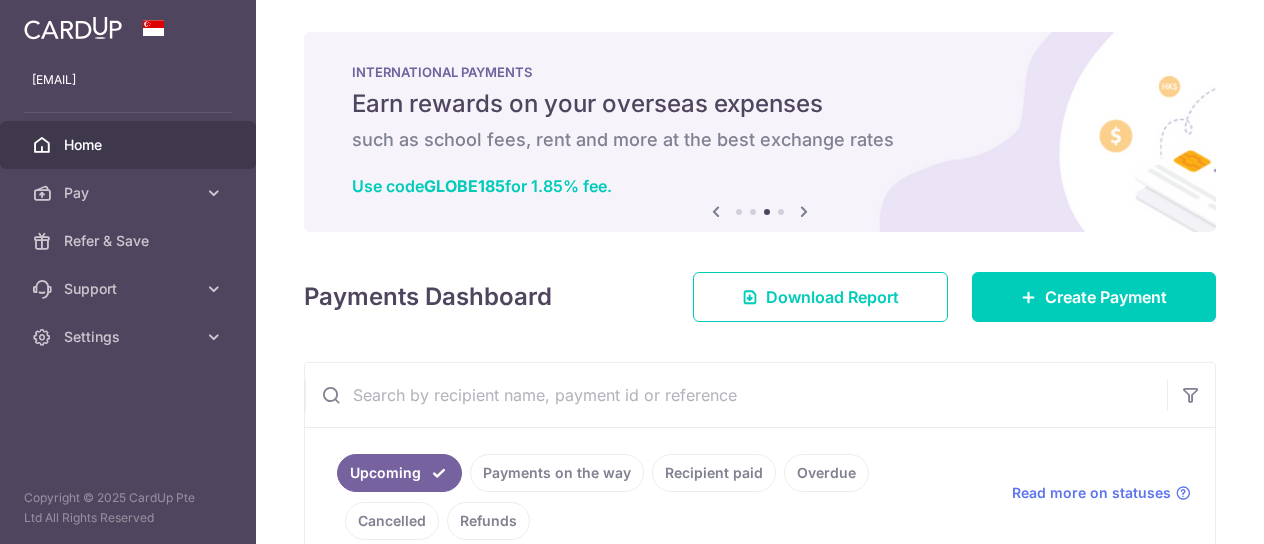 click at bounding box center (804, 211) 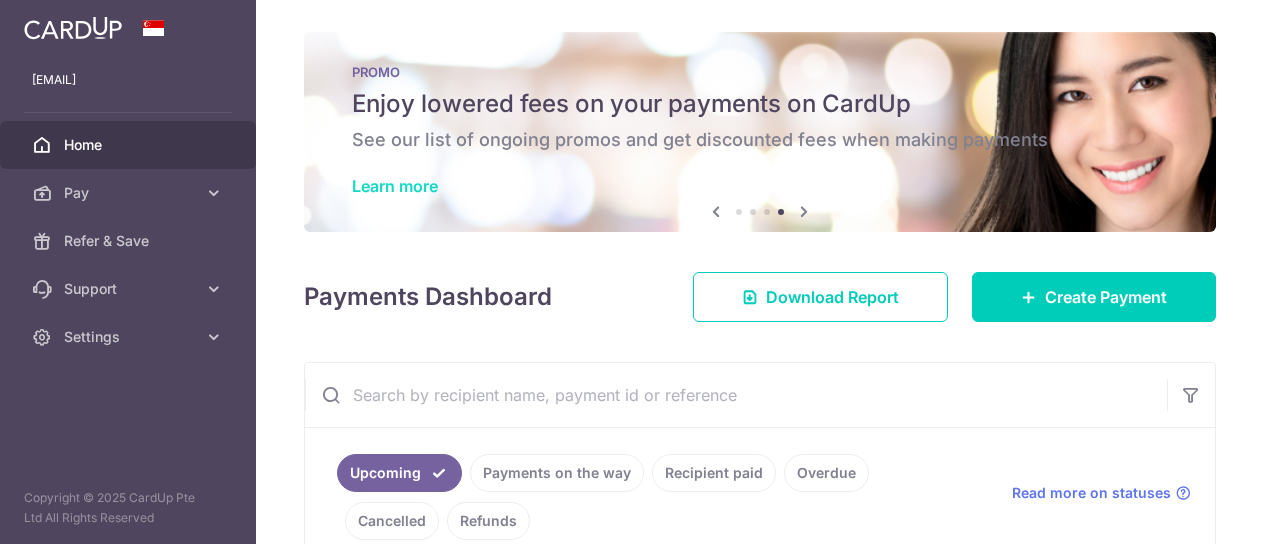 click on "Learn more" at bounding box center (395, 186) 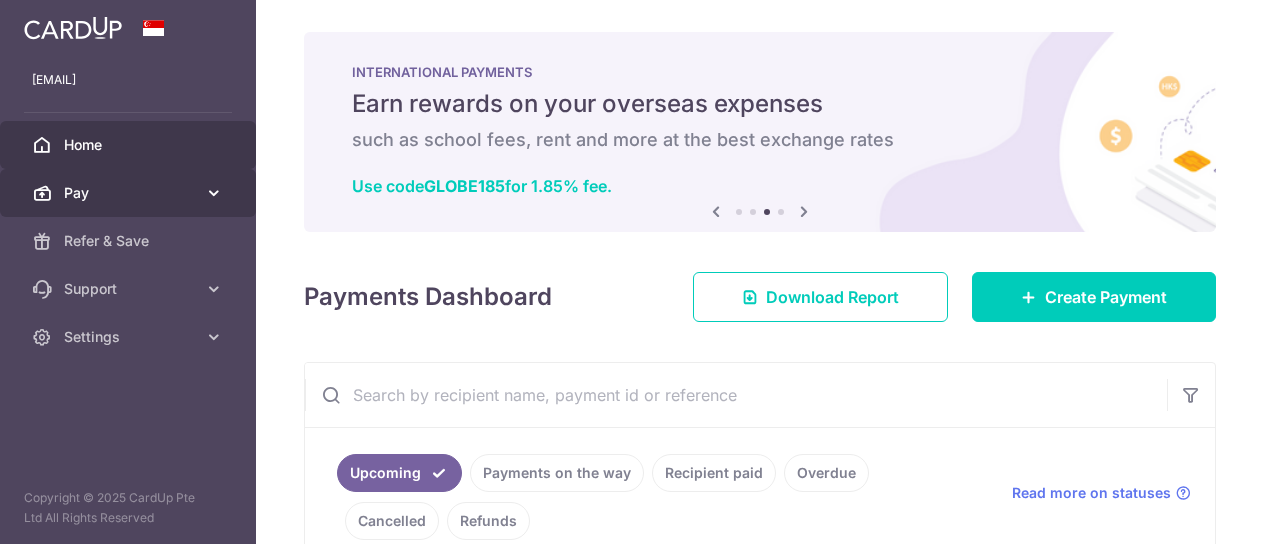click at bounding box center (214, 193) 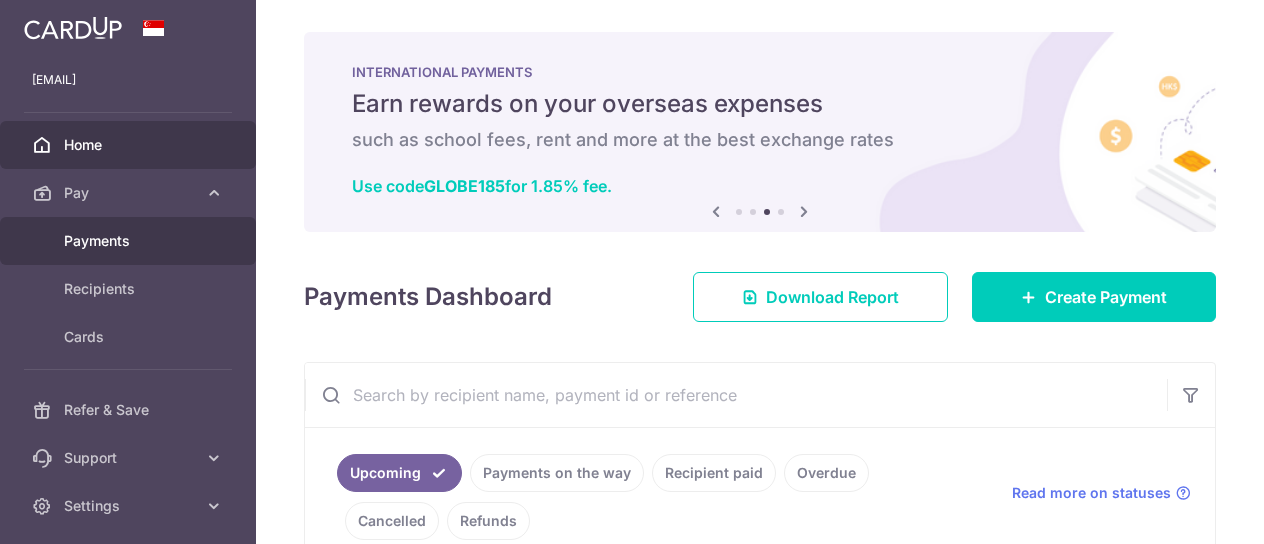 click on "Payments" at bounding box center (130, 241) 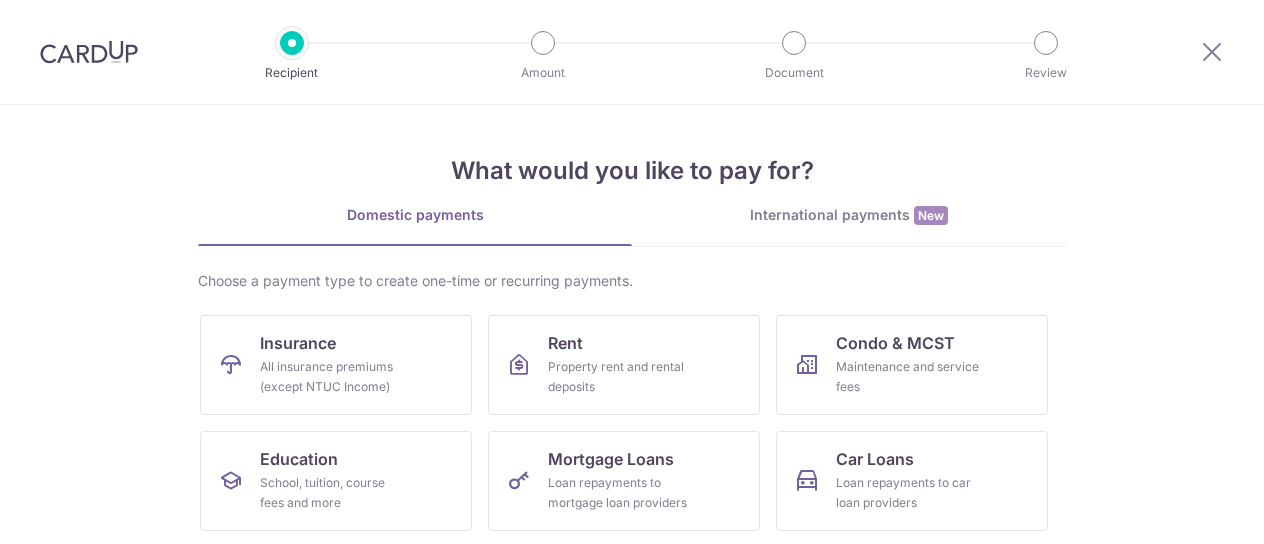 scroll, scrollTop: 0, scrollLeft: 0, axis: both 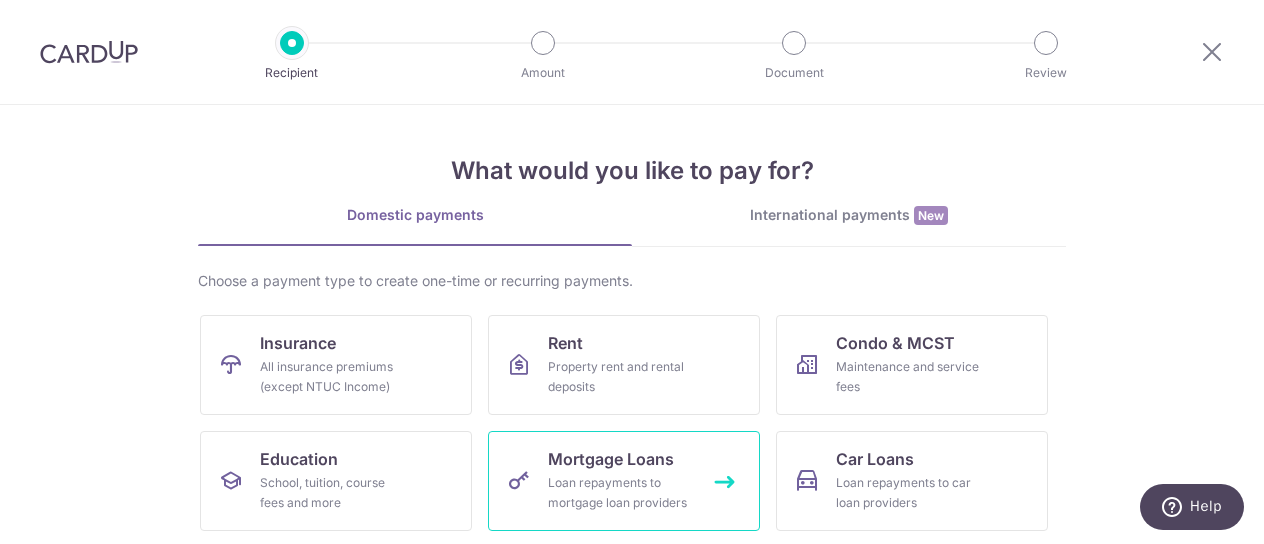 click on "Mortgage Loans Loan repayments to mortgage loan providers" at bounding box center (624, 481) 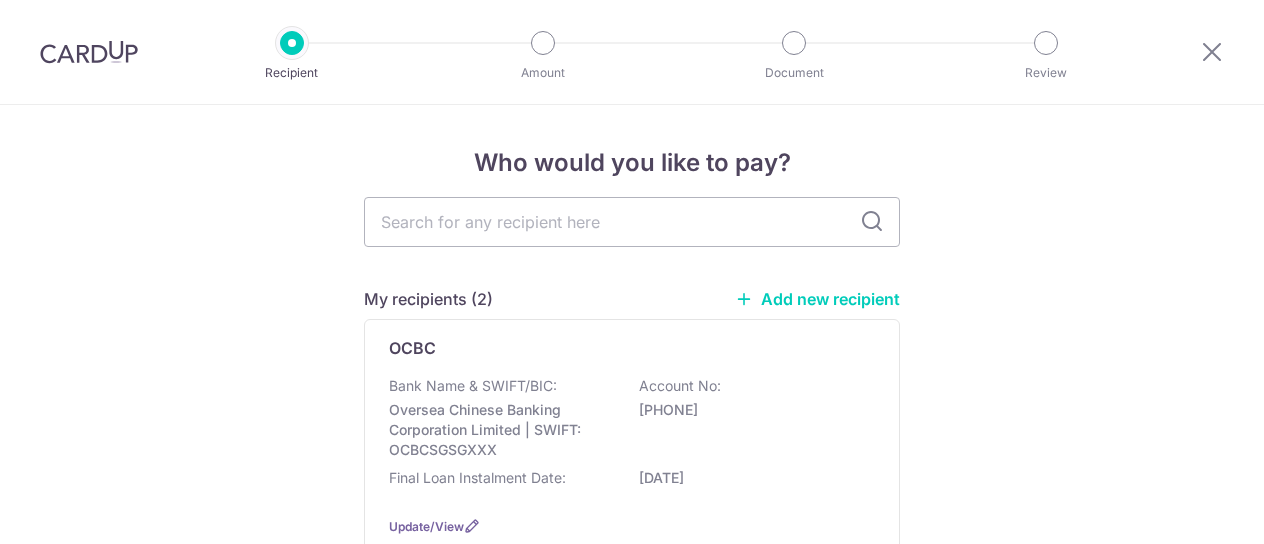 scroll, scrollTop: 0, scrollLeft: 0, axis: both 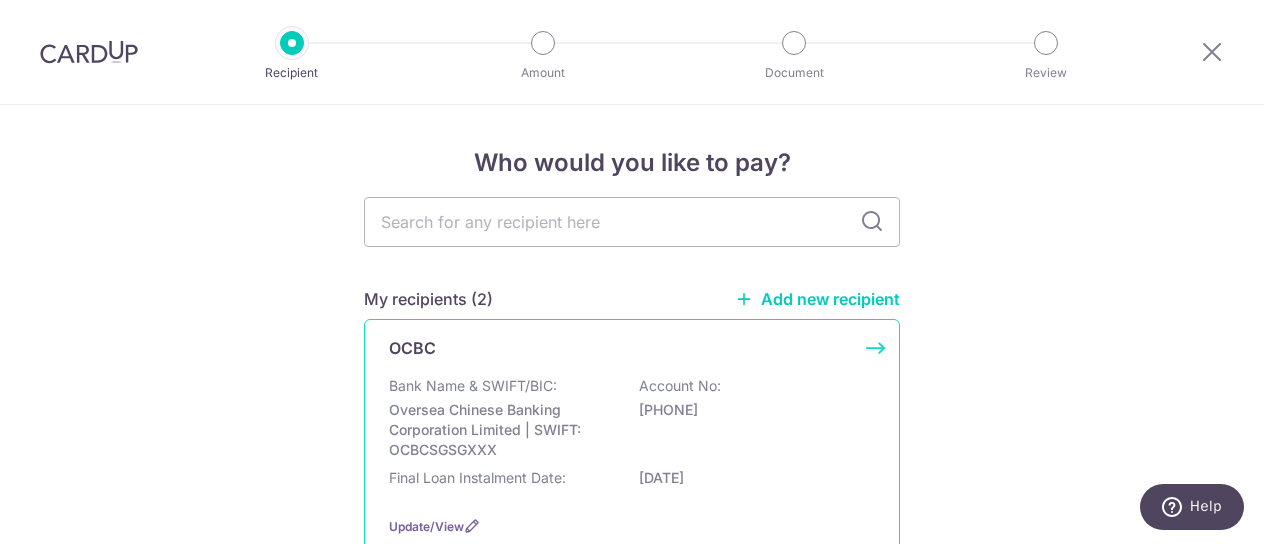 click on "Oversea Chinese Banking Corporation Limited | SWIFT: OCBCSGSGXXX" at bounding box center [501, 430] 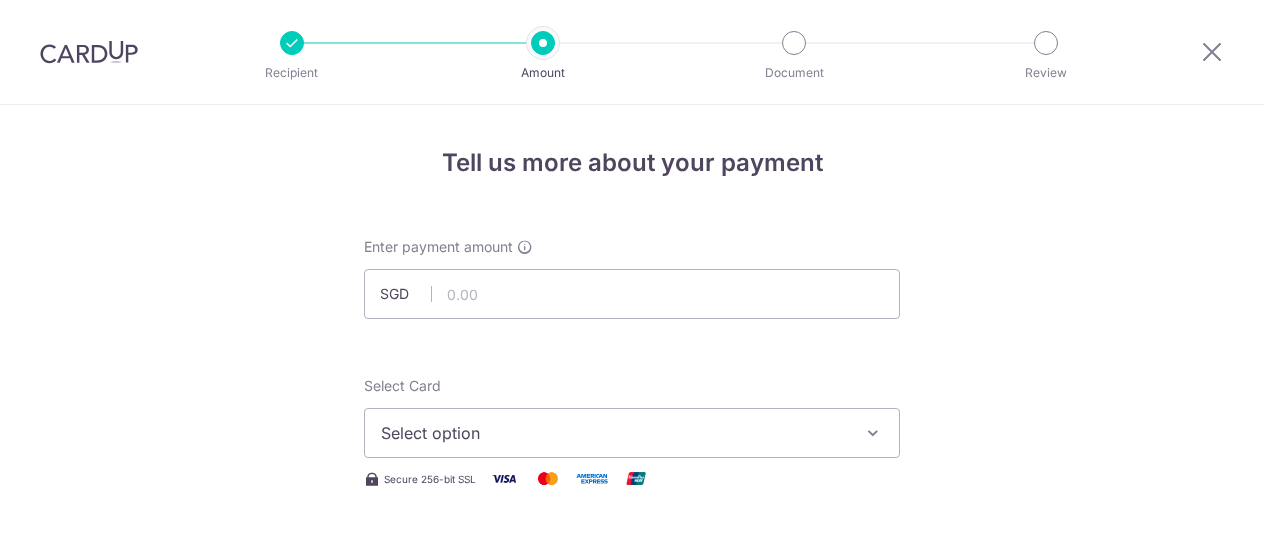 scroll, scrollTop: 0, scrollLeft: 0, axis: both 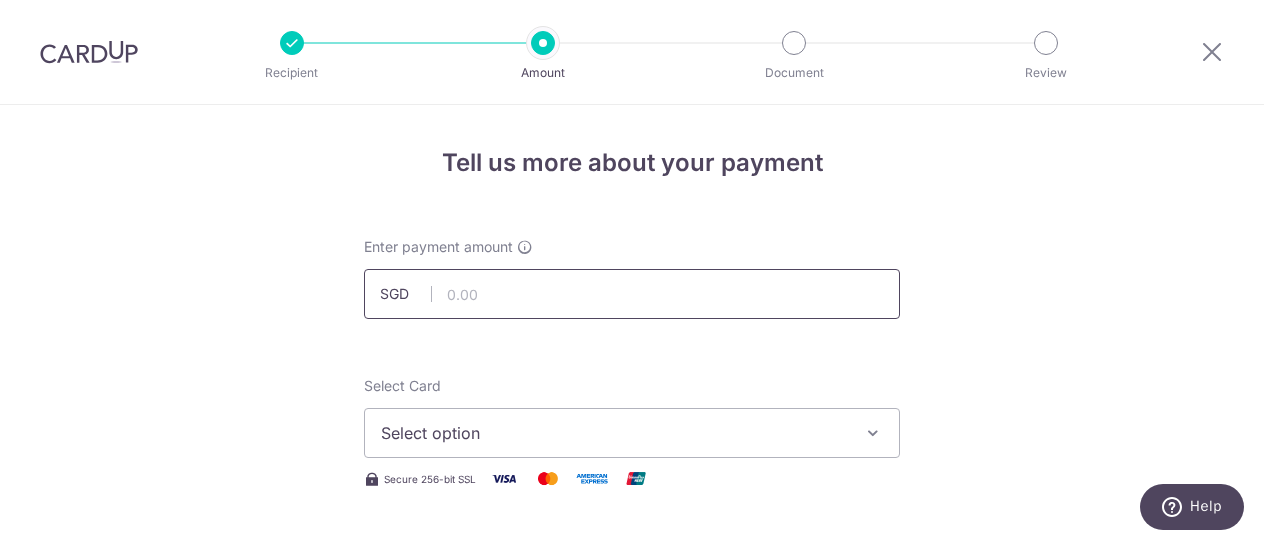 click at bounding box center [632, 294] 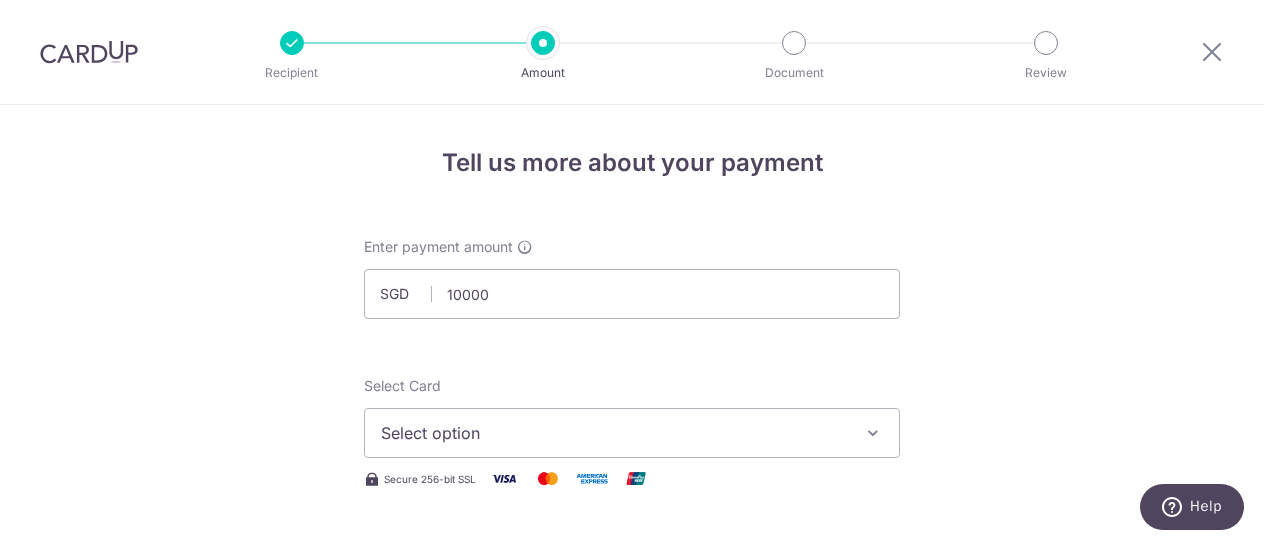 type on "10,000.00" 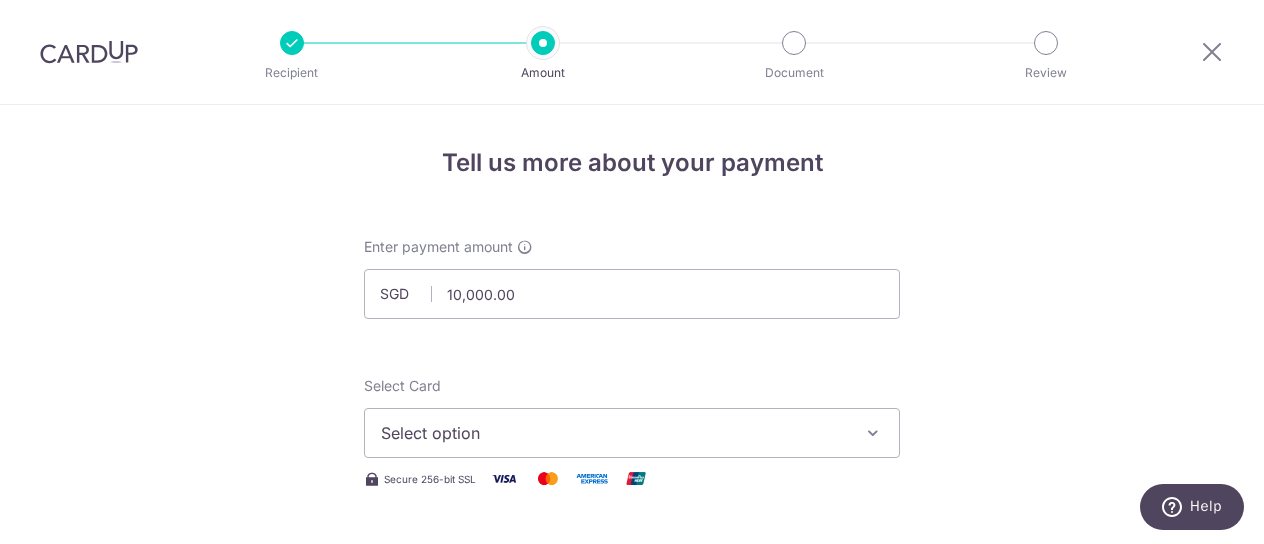 click on "Enter payment amount
SGD
10,000.00
10000.00
Select option
Add credit card
Your Cards
**** [CARD]
**** [CARD]
Secure 256-bit SSL
Text
New card details
Card
Secure 256-bit SSL" at bounding box center [632, 1028] 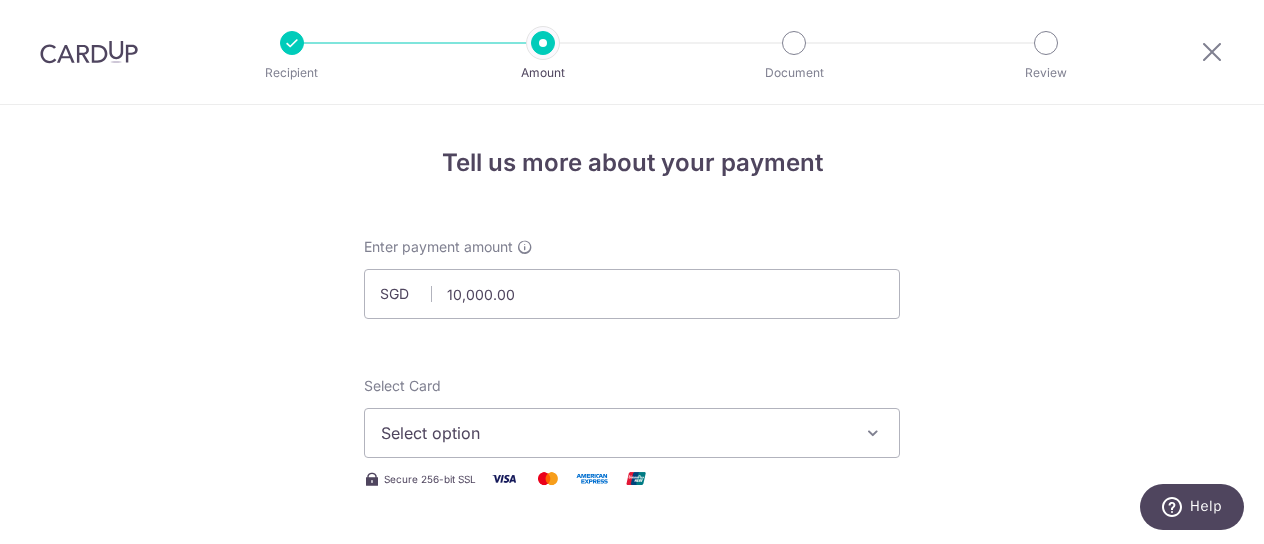 click at bounding box center [873, 433] 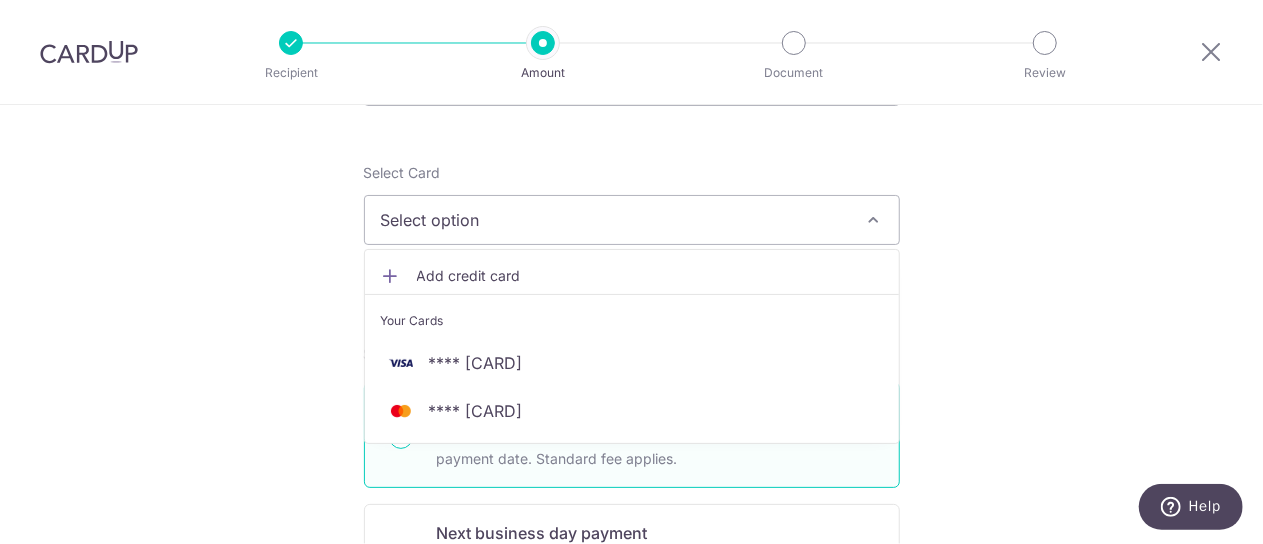 scroll, scrollTop: 245, scrollLeft: 0, axis: vertical 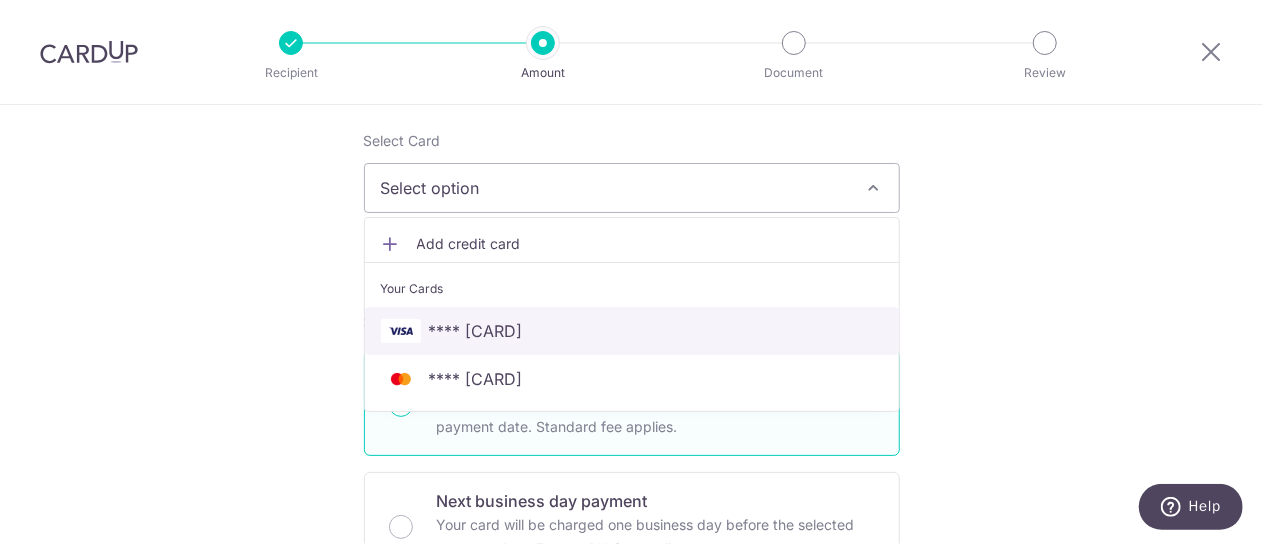 click on "**** [CARD]" at bounding box center (476, 331) 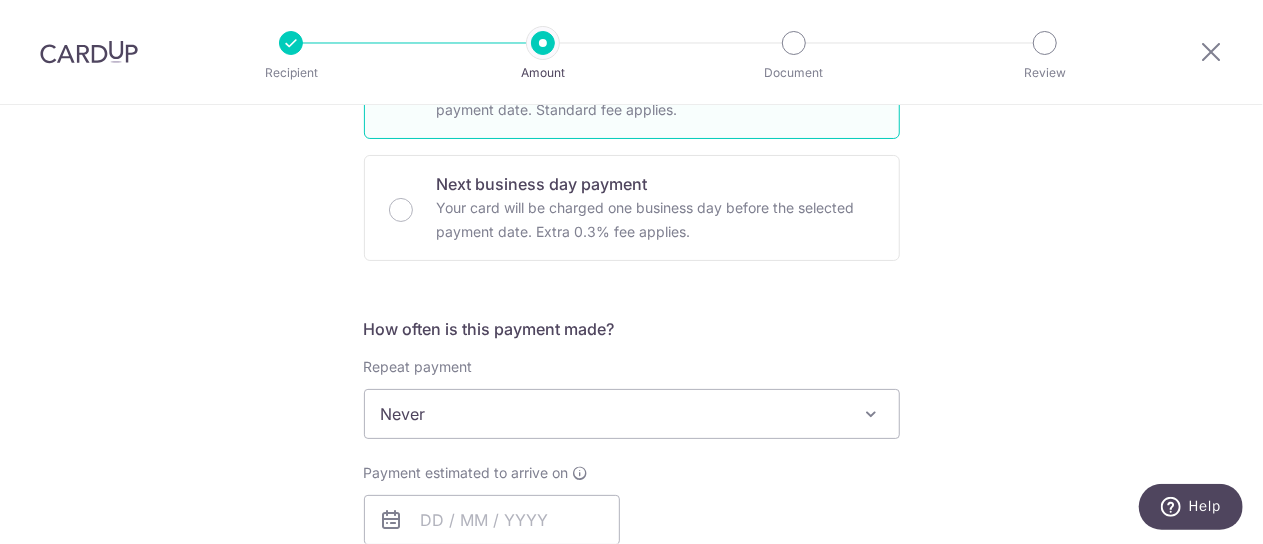 scroll, scrollTop: 598, scrollLeft: 0, axis: vertical 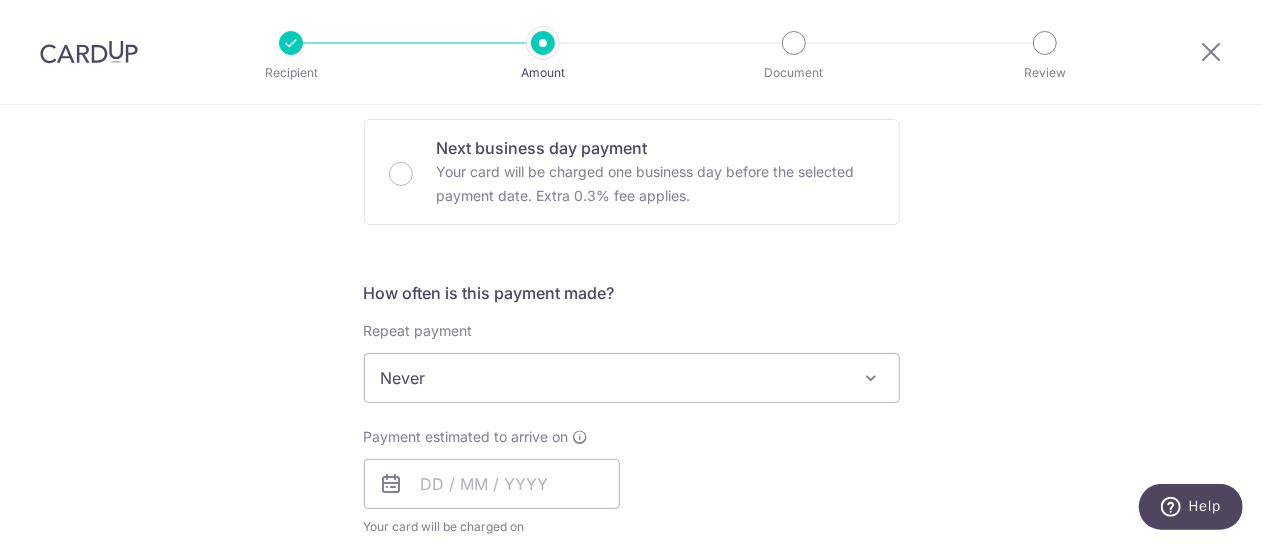 click at bounding box center (872, 378) 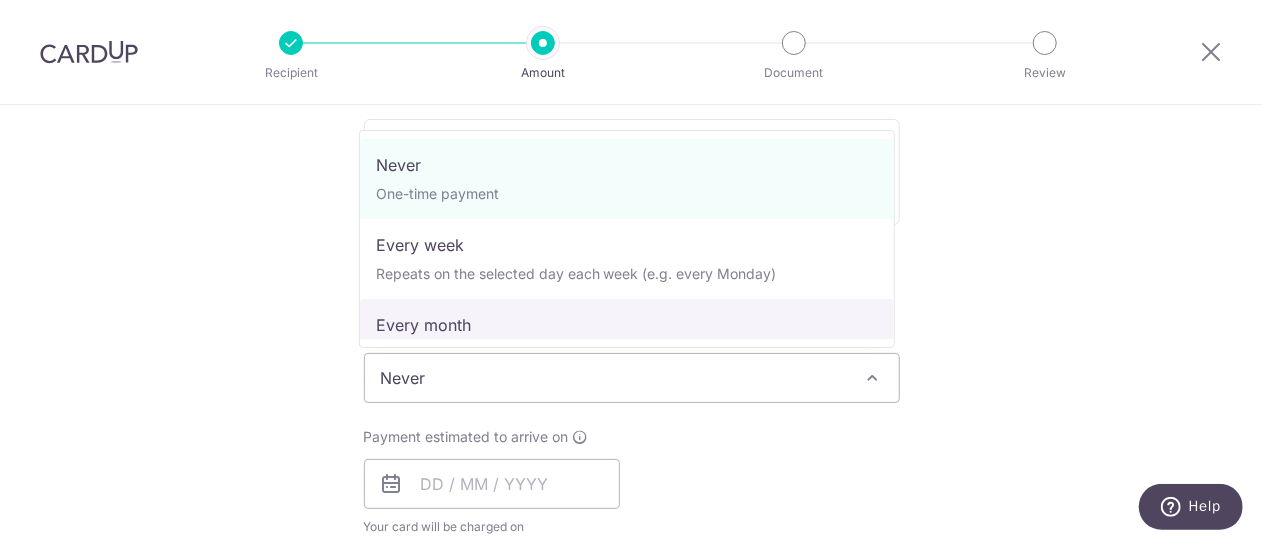 select on "3" 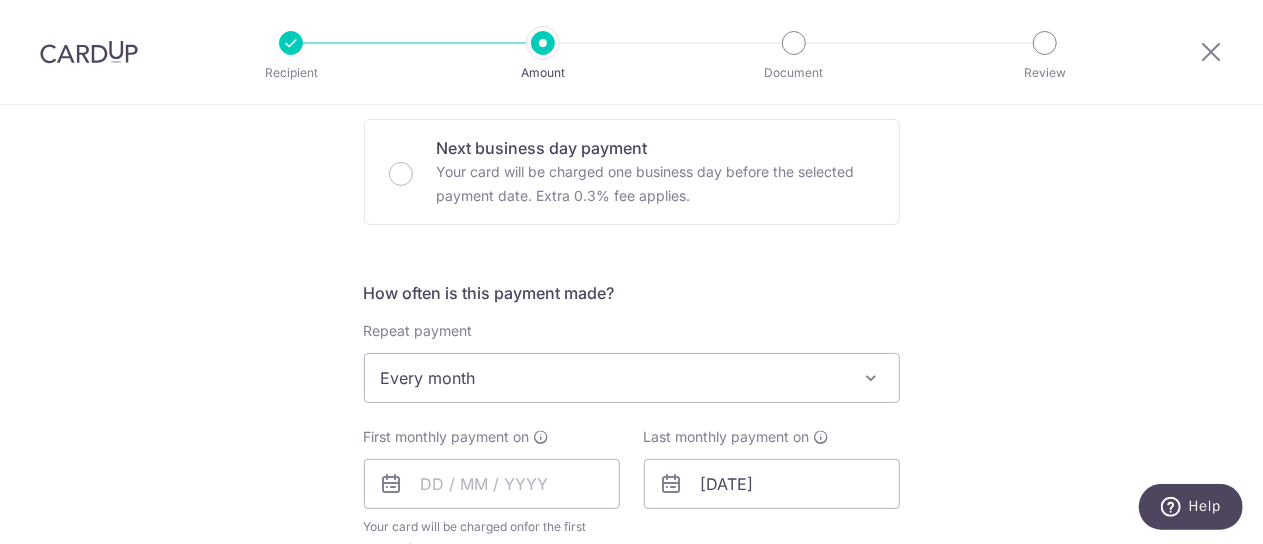 scroll, scrollTop: 676, scrollLeft: 0, axis: vertical 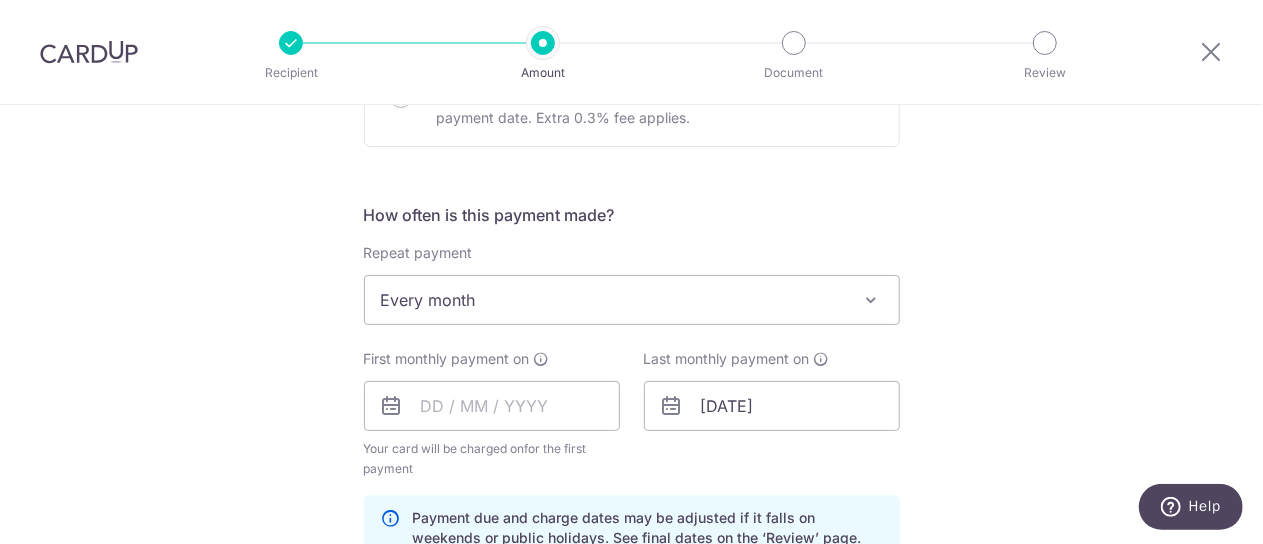 click at bounding box center (872, 300) 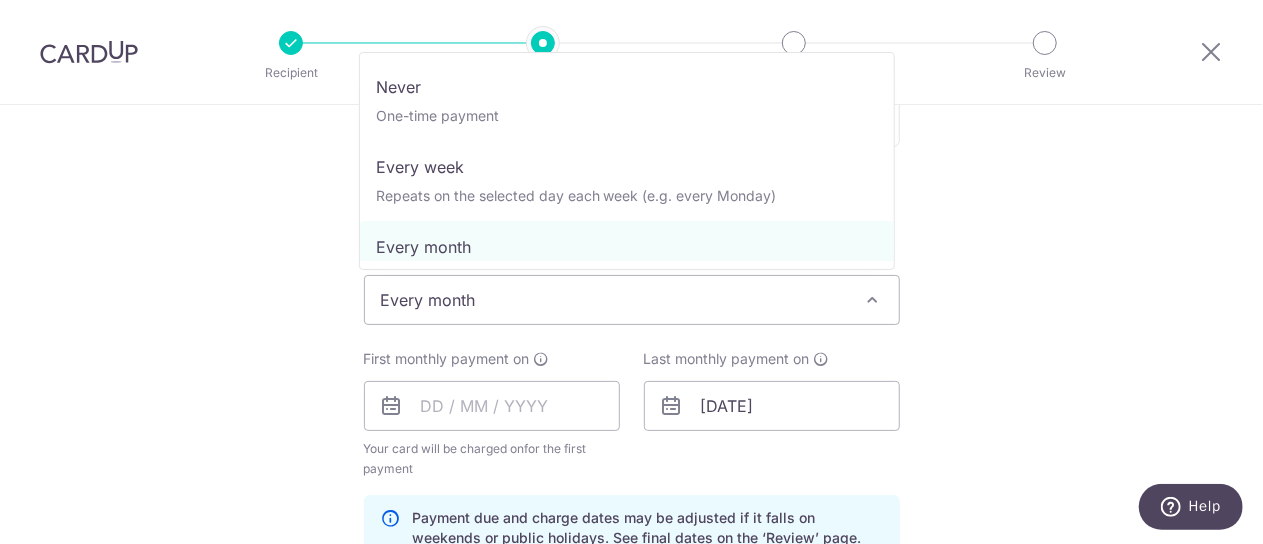 click at bounding box center (872, 300) 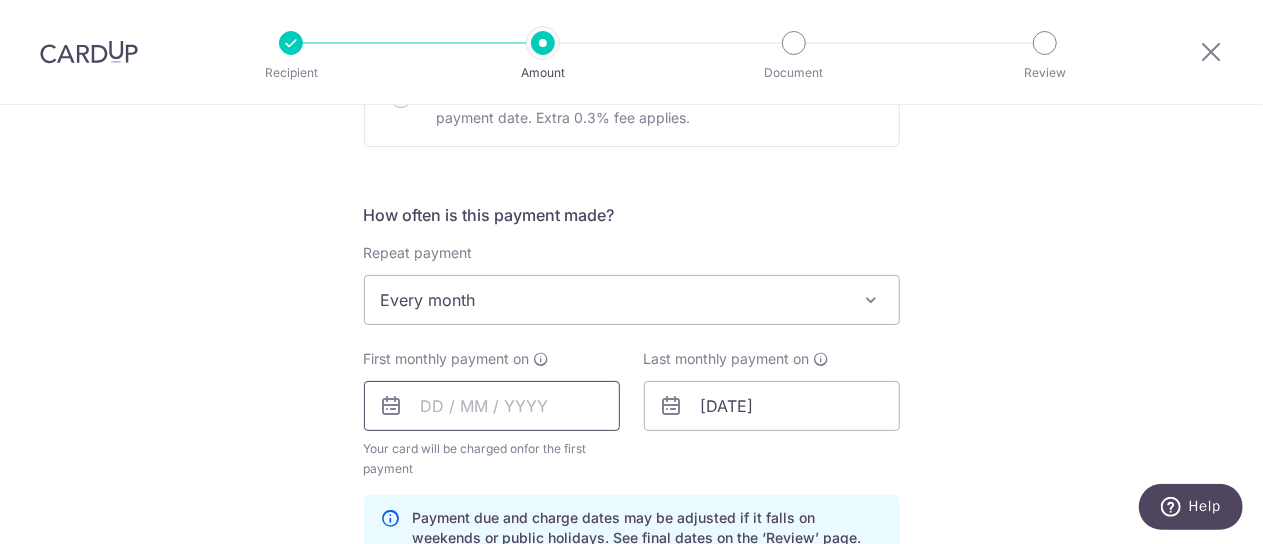 click at bounding box center (492, 406) 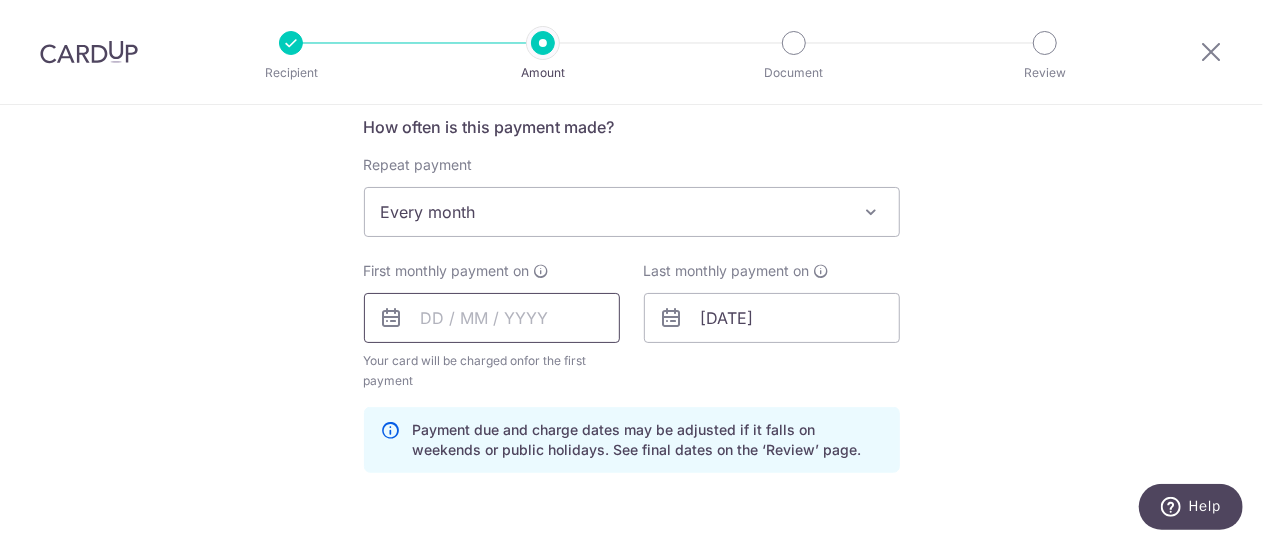 scroll, scrollTop: 648, scrollLeft: 0, axis: vertical 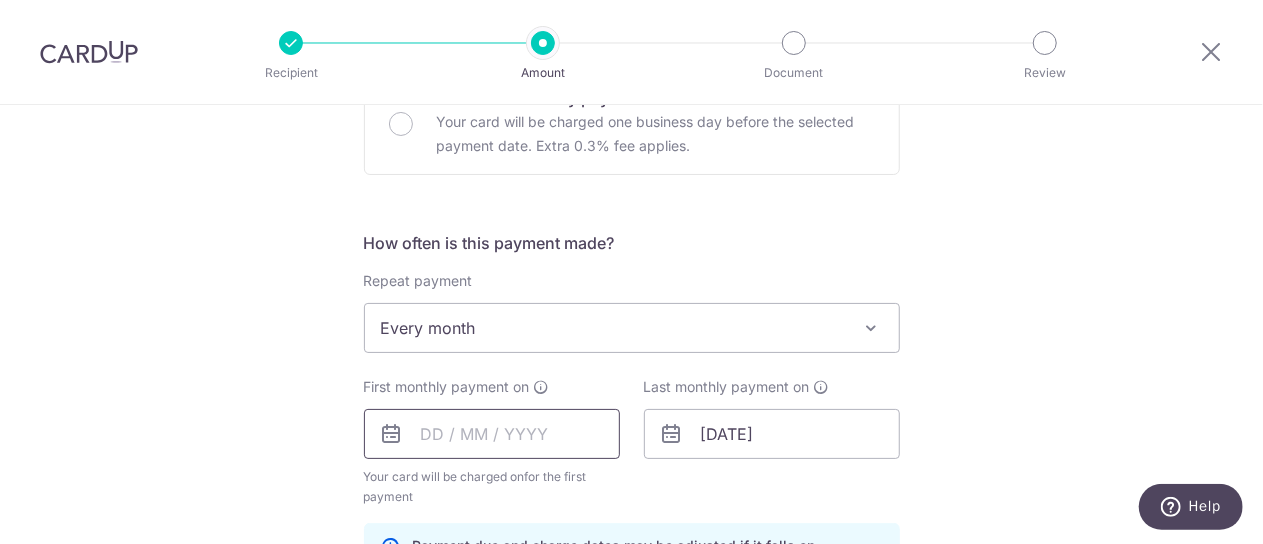 click at bounding box center (492, 434) 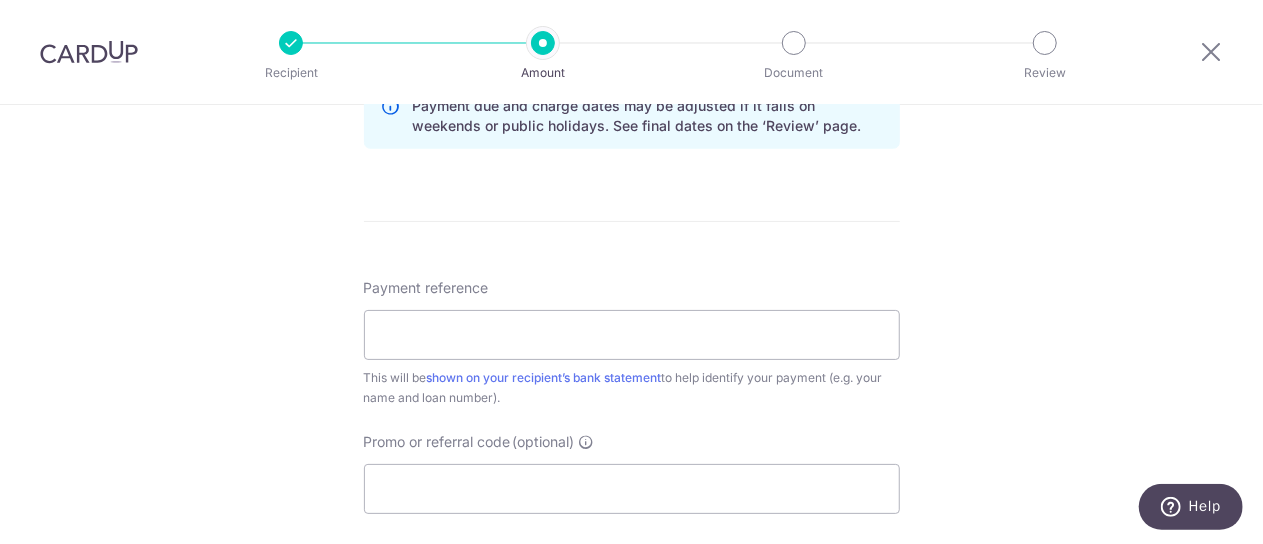 scroll, scrollTop: 1094, scrollLeft: 0, axis: vertical 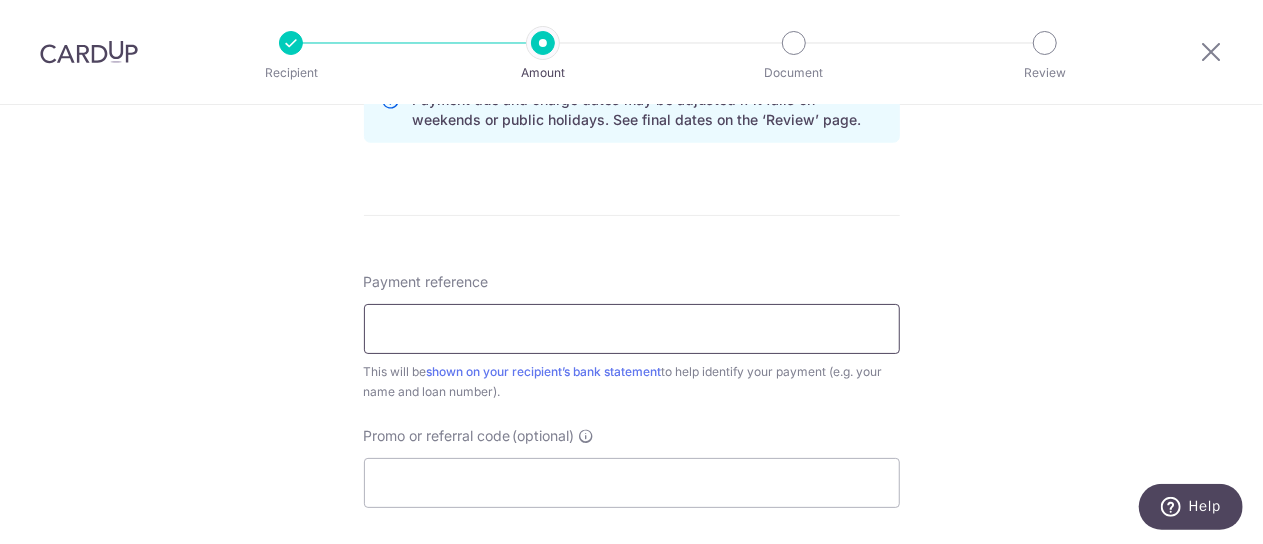 type on "01/09/2025" 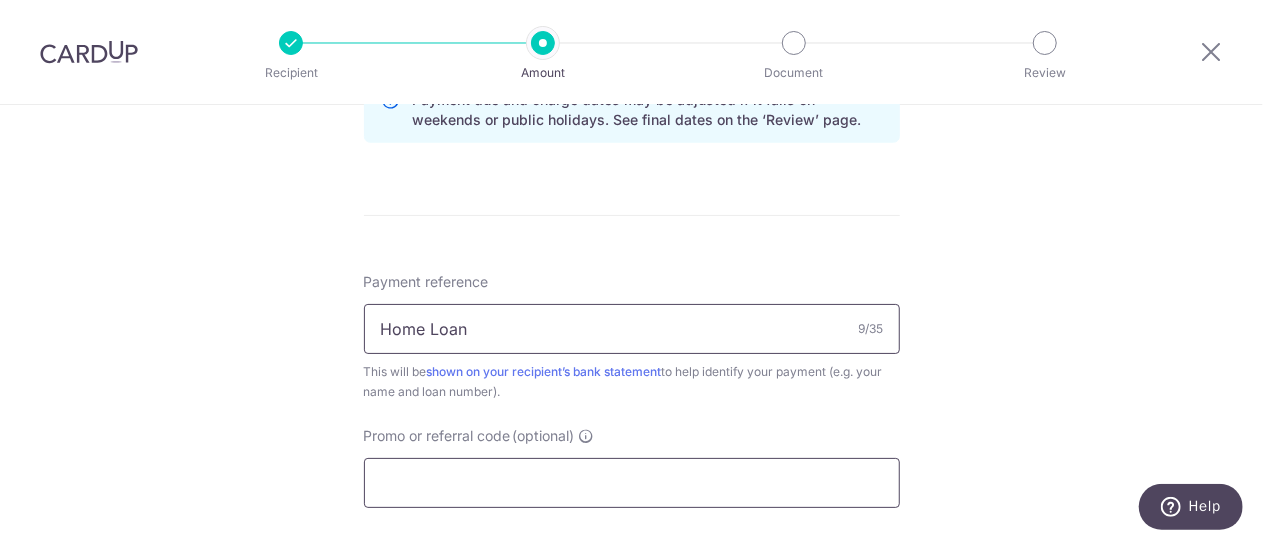type on "Home Loan" 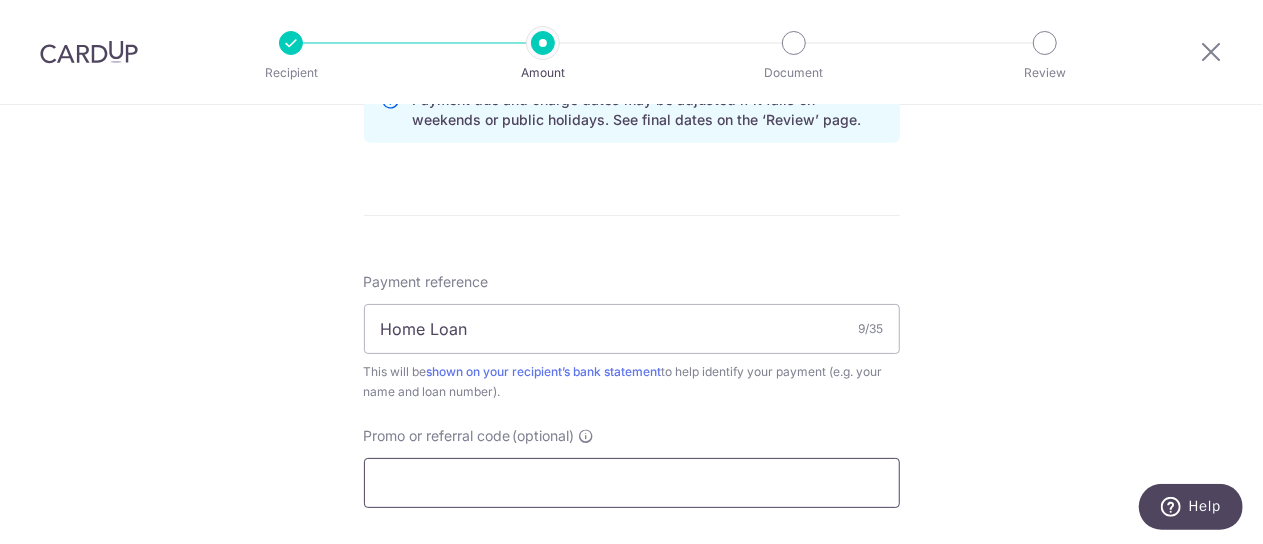 click on "Promo or referral code
(optional)" at bounding box center (632, 483) 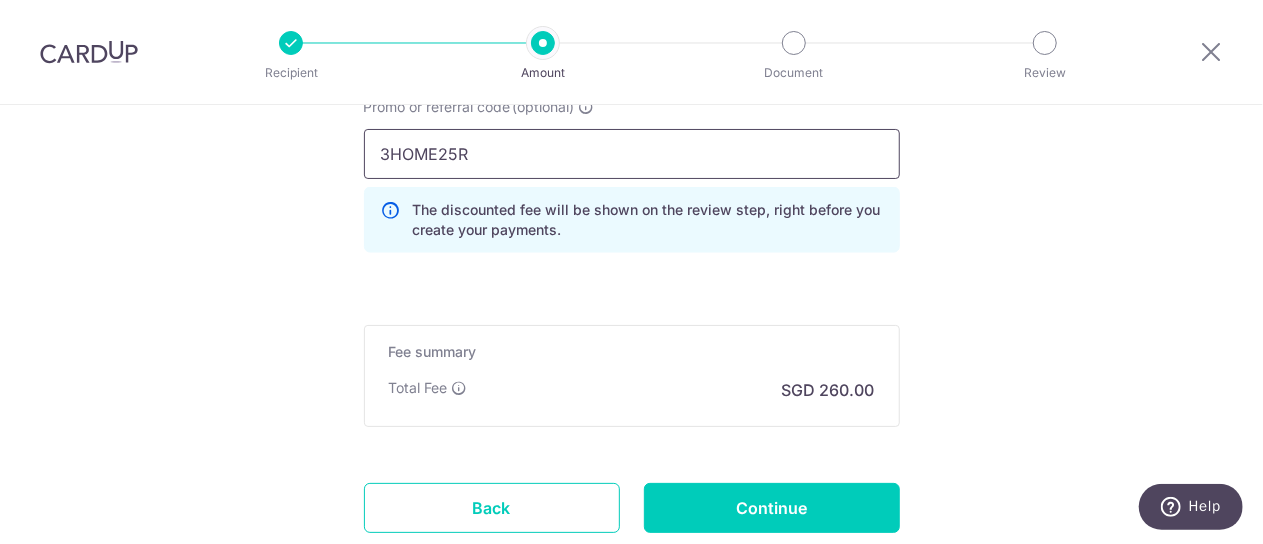scroll, scrollTop: 1510, scrollLeft: 0, axis: vertical 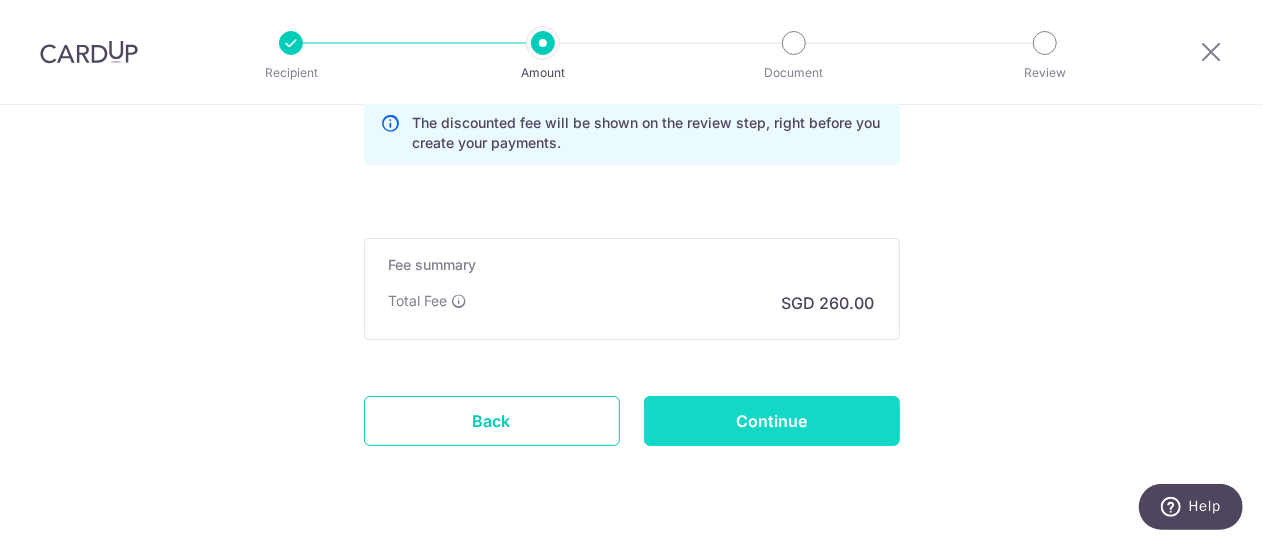 type on "3HOME25R" 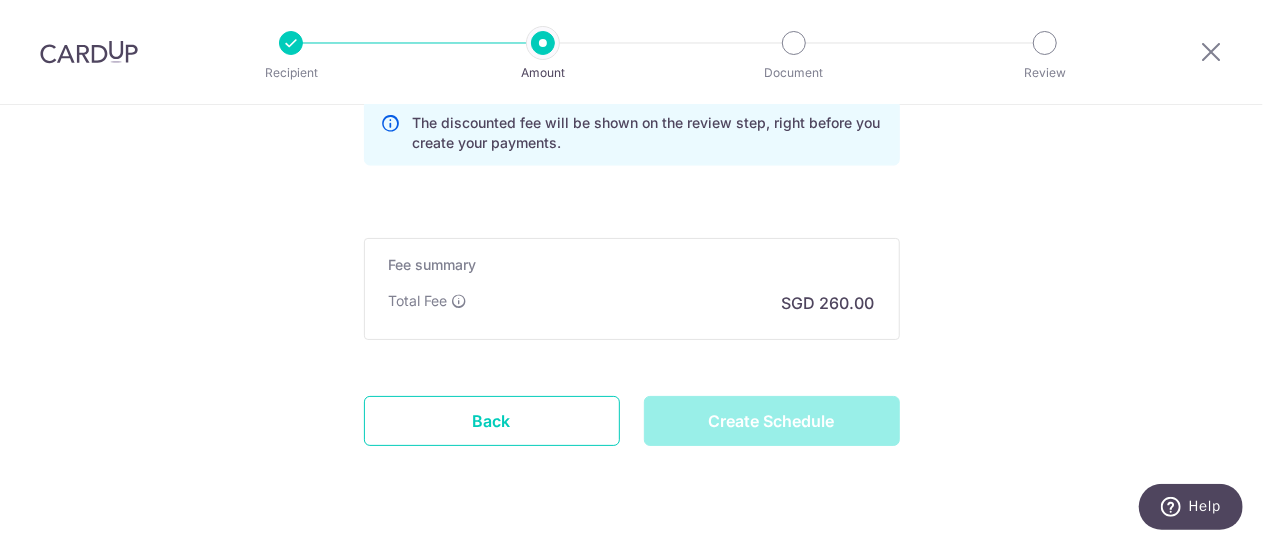 type on "Create Schedule" 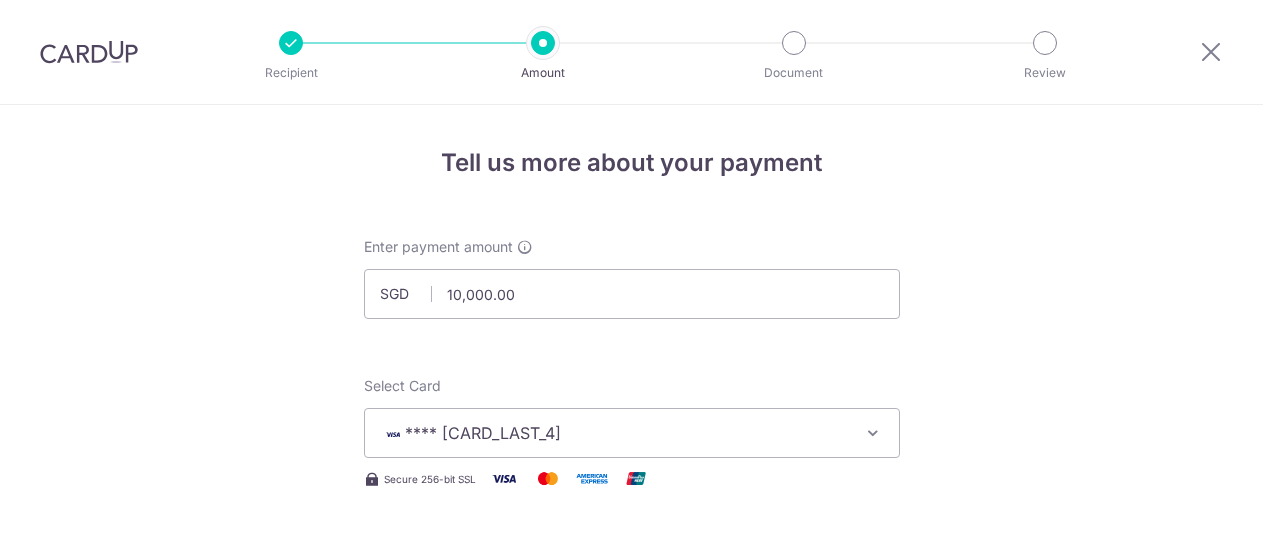 scroll, scrollTop: 0, scrollLeft: 0, axis: both 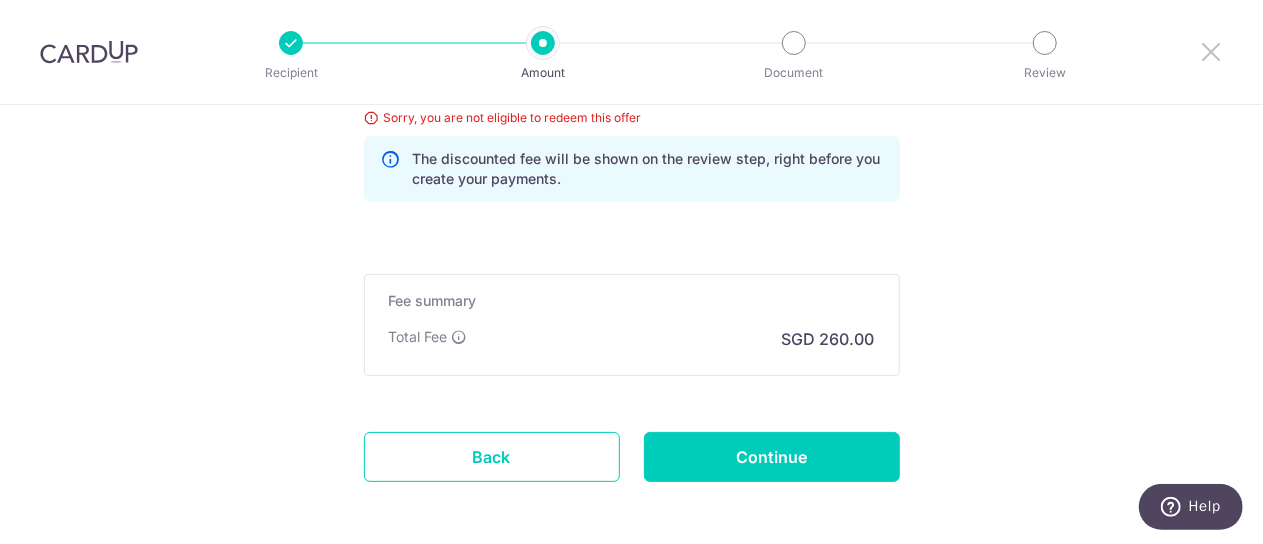 click at bounding box center (1211, 51) 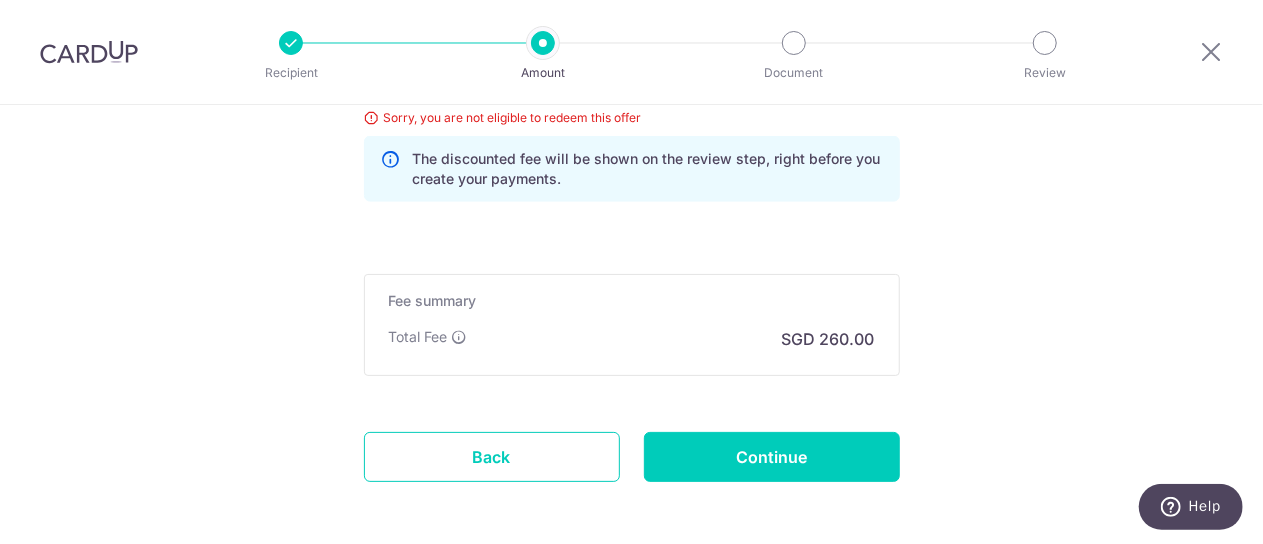 click on "Recipient Amount Document Review" at bounding box center [668, 52] 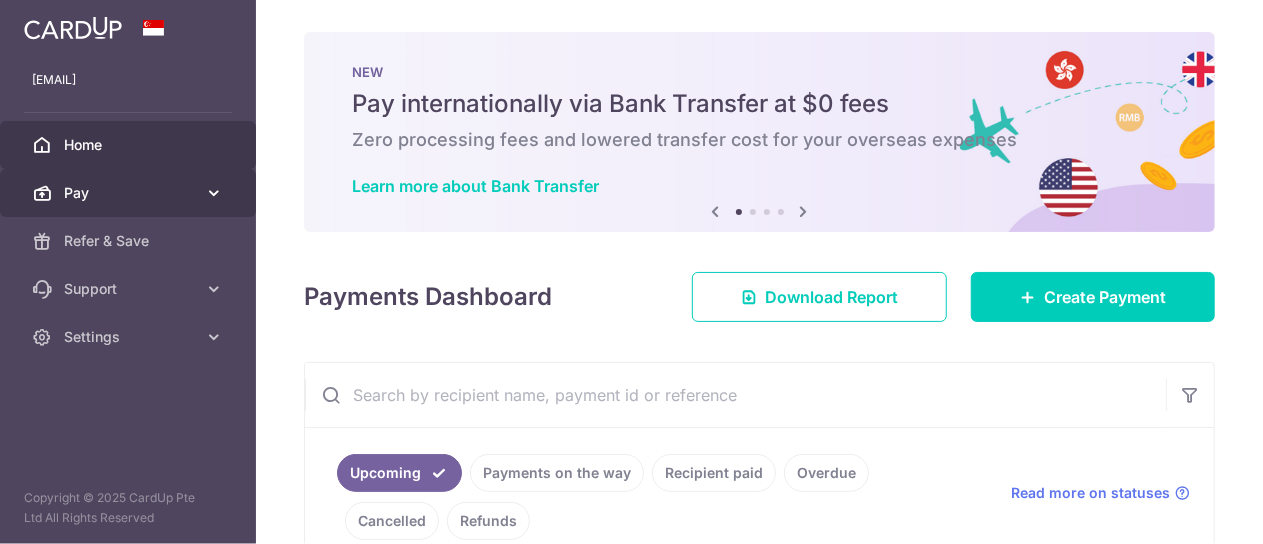click on "Pay" at bounding box center [130, 193] 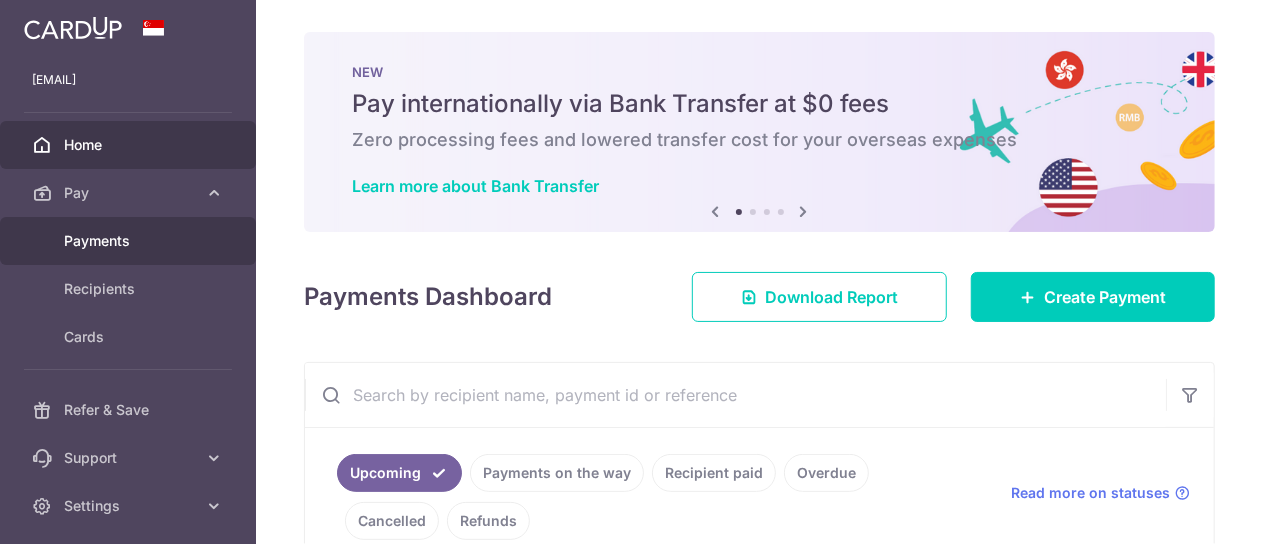 click on "Payments" at bounding box center [130, 241] 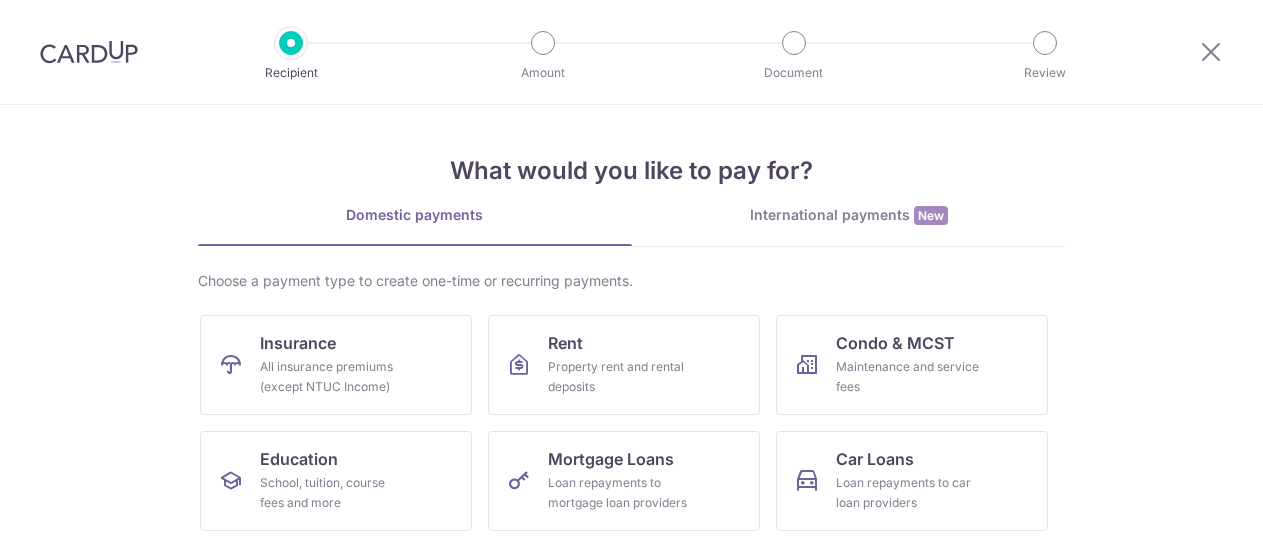 scroll, scrollTop: 0, scrollLeft: 0, axis: both 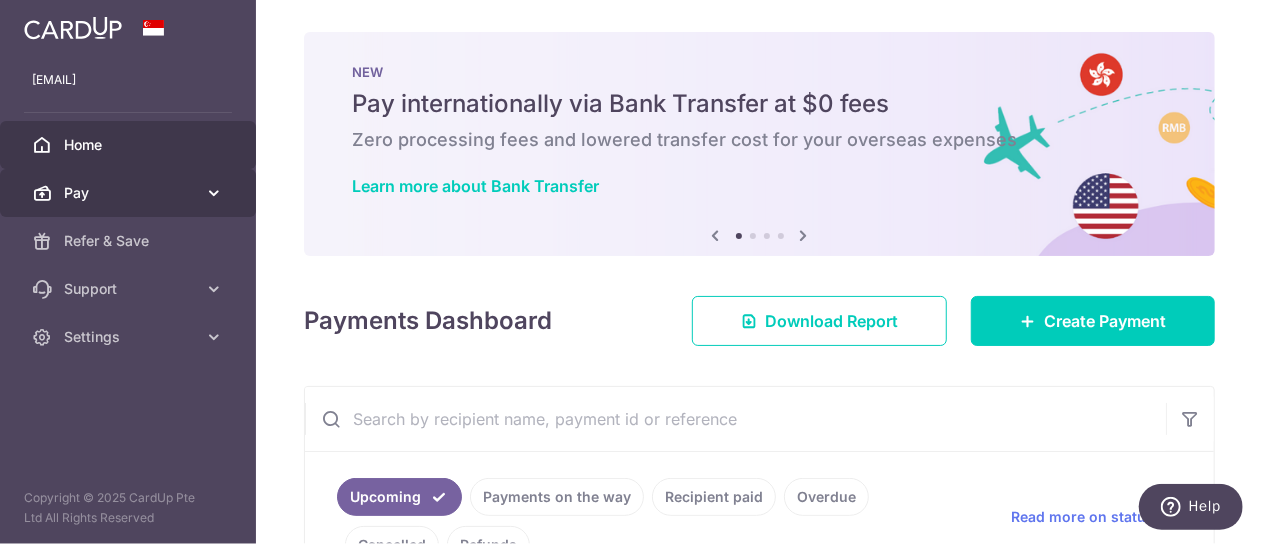 click at bounding box center (214, 193) 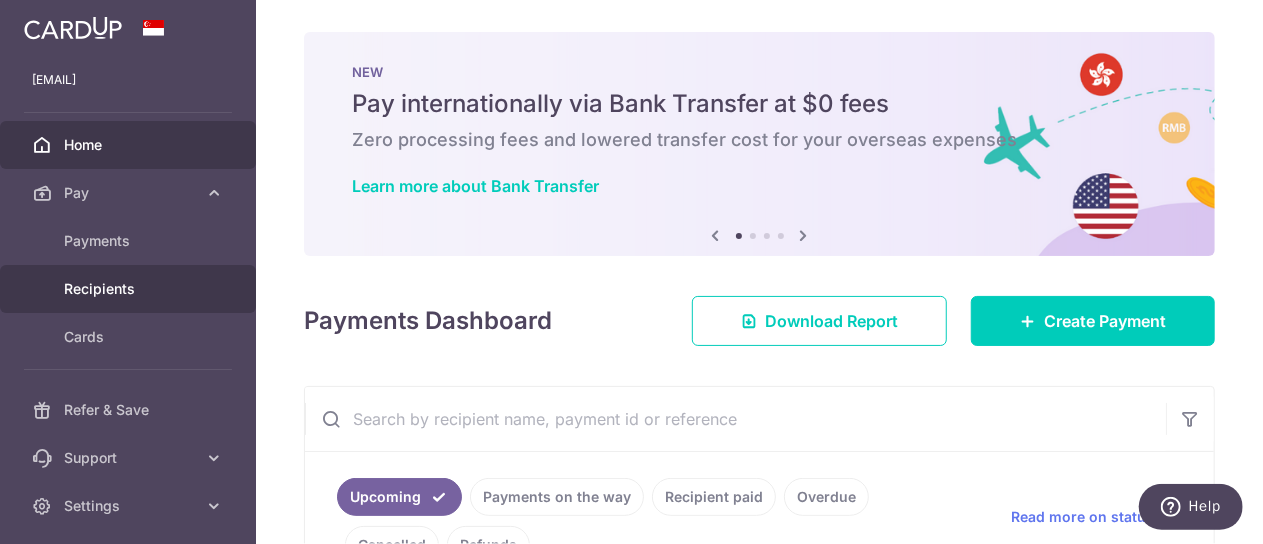 click on "Recipients" at bounding box center (130, 289) 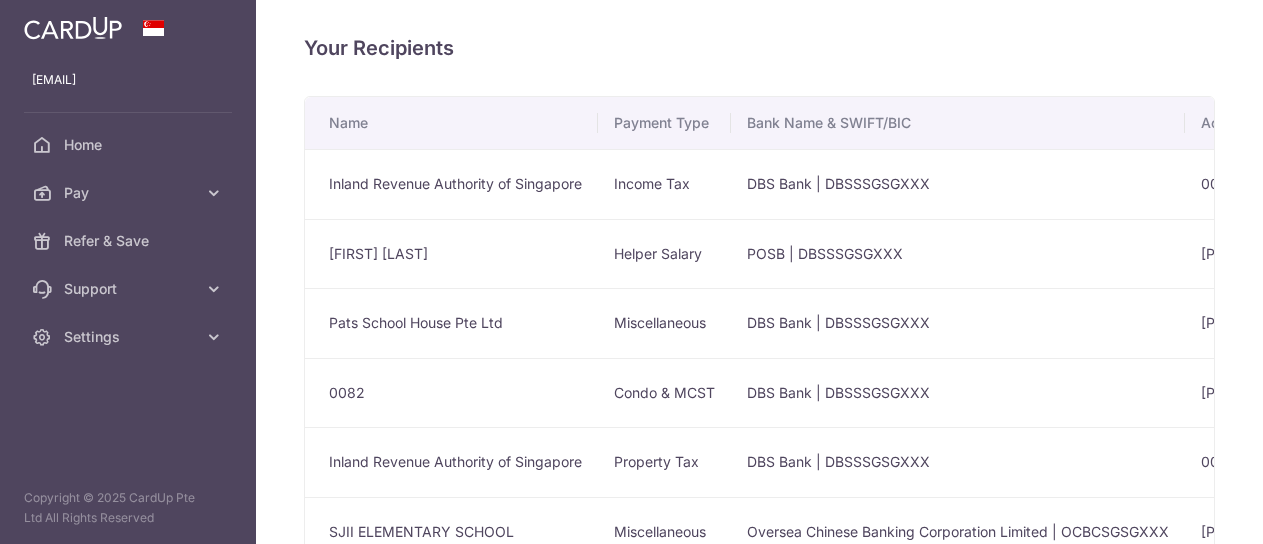 scroll, scrollTop: 0, scrollLeft: 0, axis: both 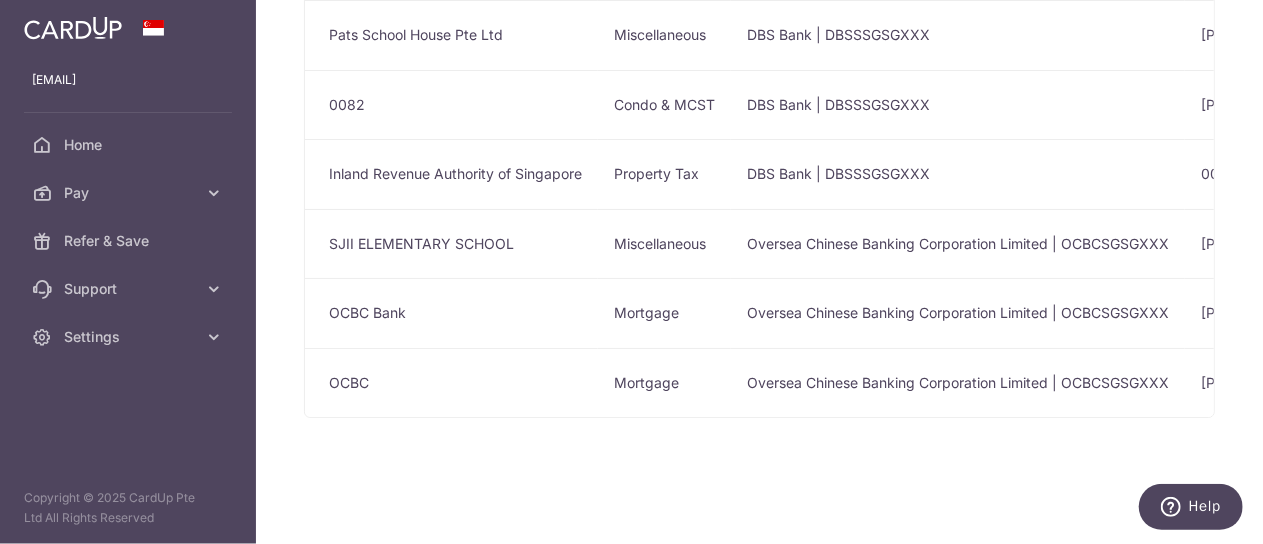 click on "OCBC" at bounding box center (451, 383) 